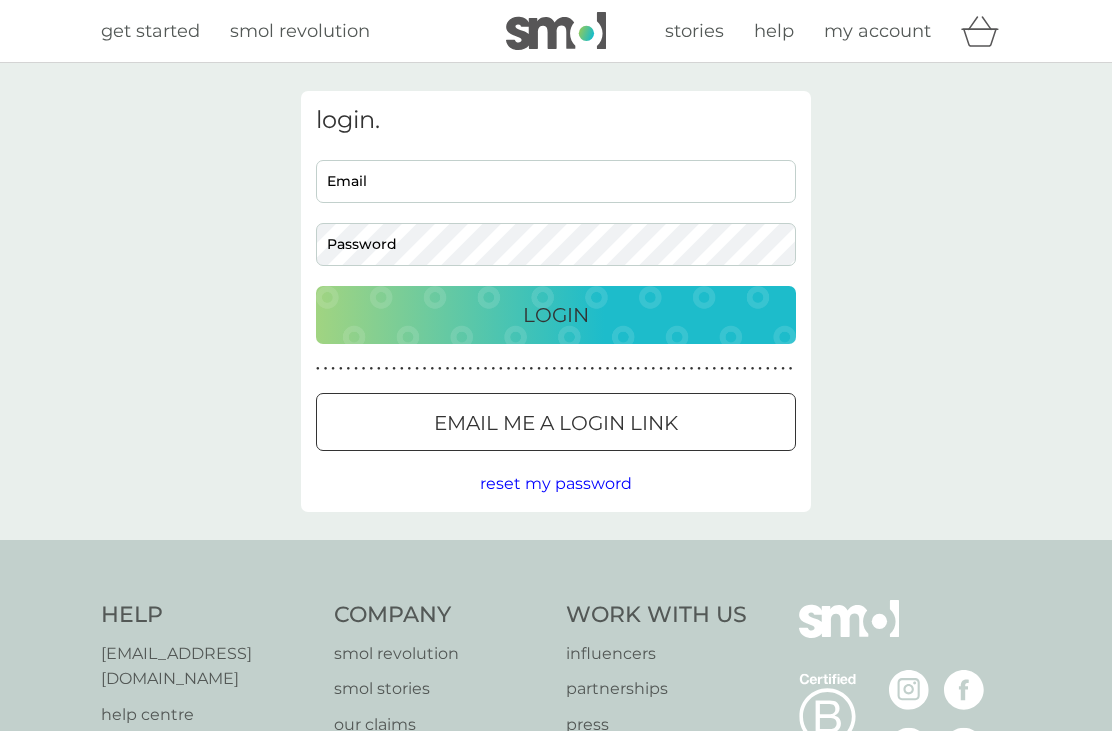 scroll, scrollTop: 0, scrollLeft: 0, axis: both 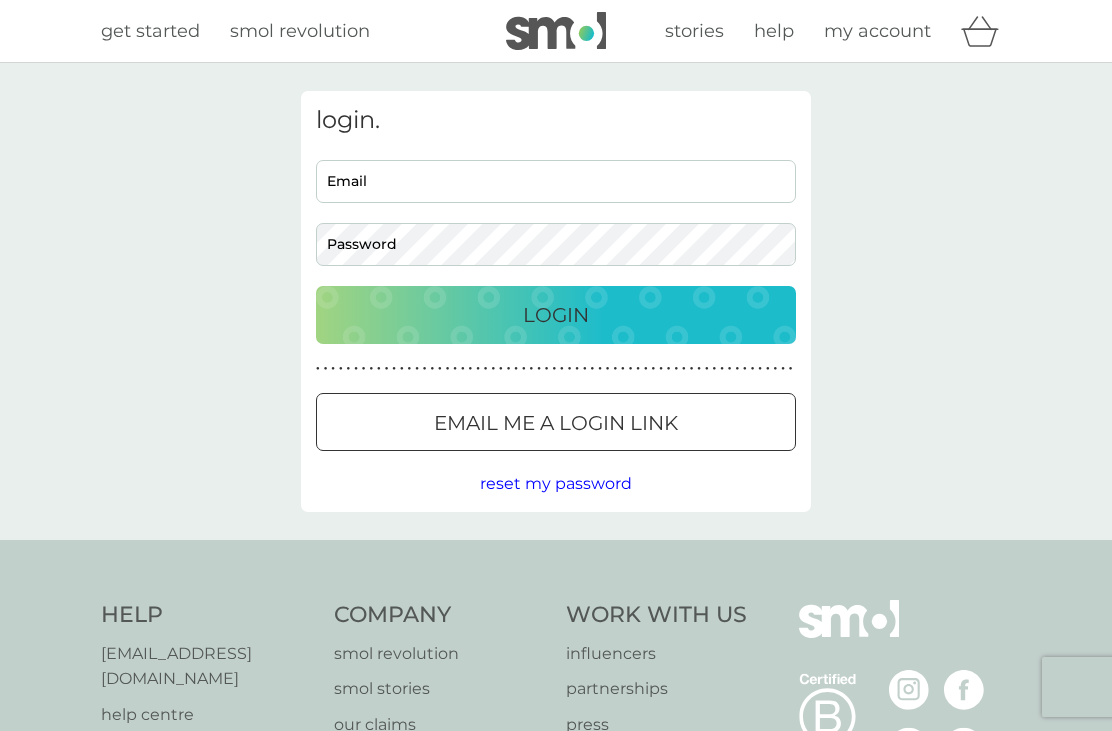 click on "Email" at bounding box center [556, 181] 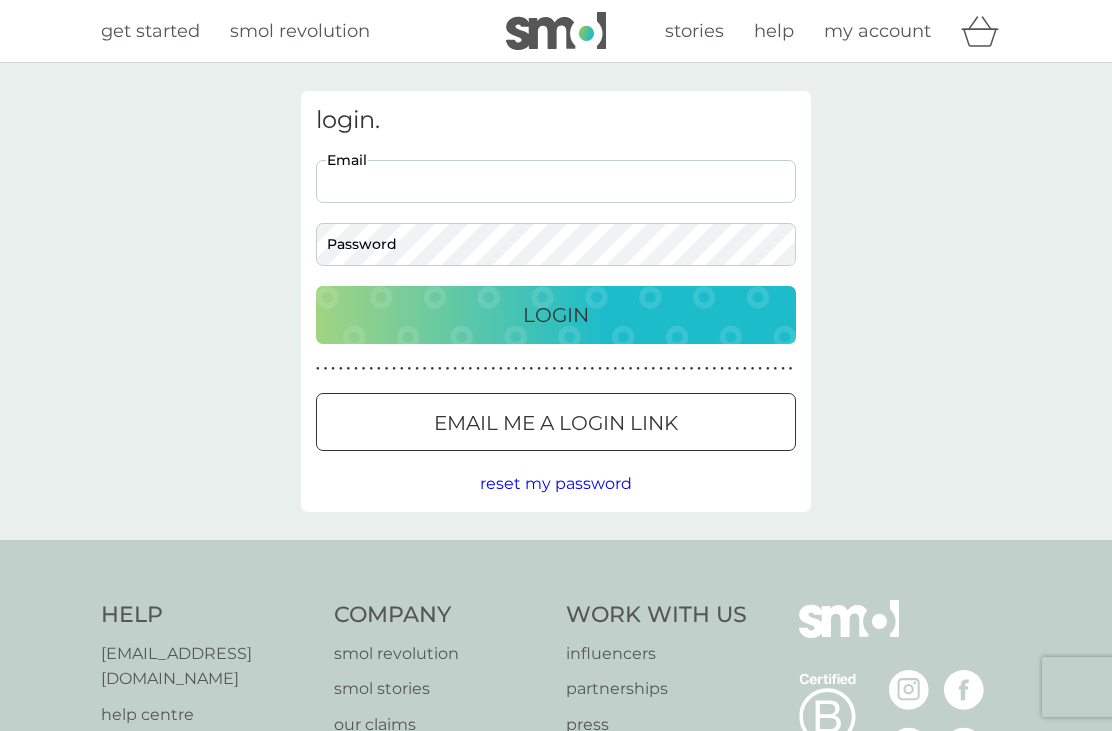 type on "char-banquet.0v@icloud.com" 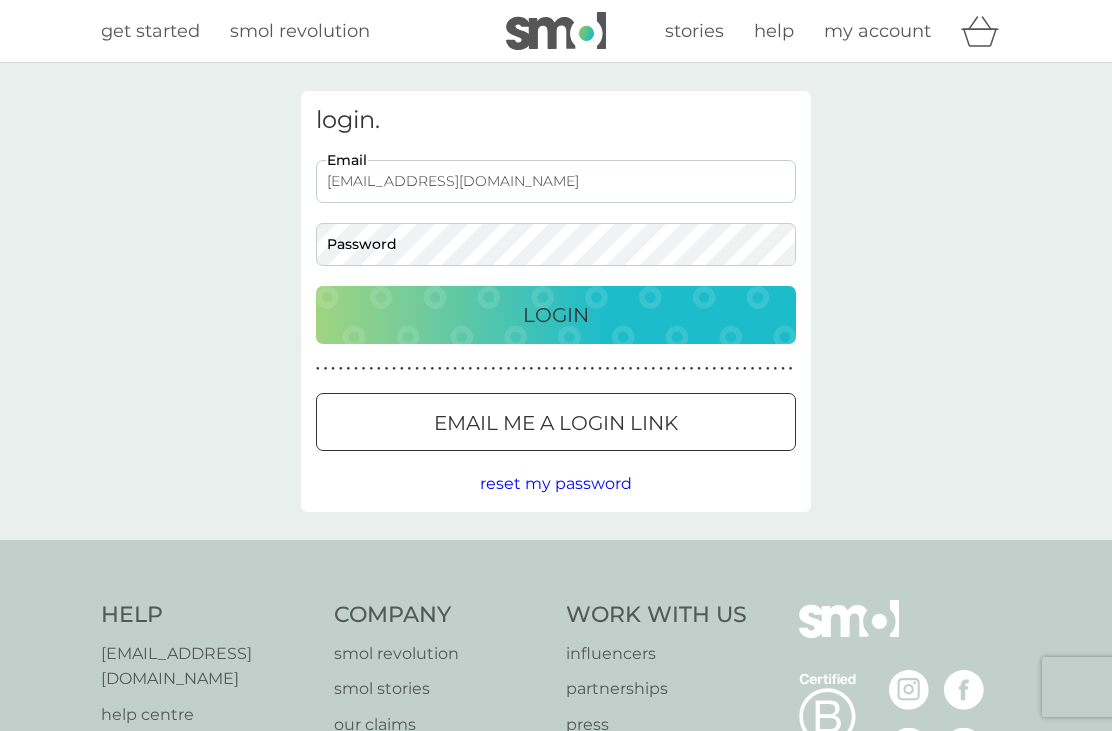 click on "Login" at bounding box center (556, 315) 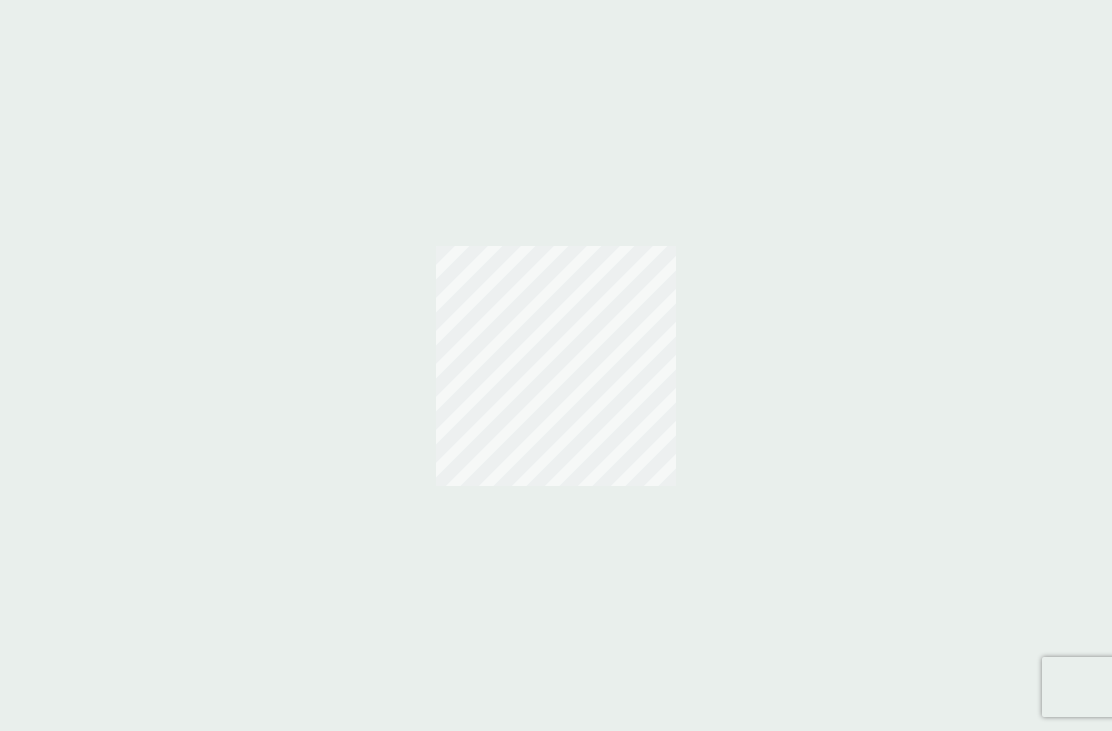 scroll, scrollTop: 0, scrollLeft: 0, axis: both 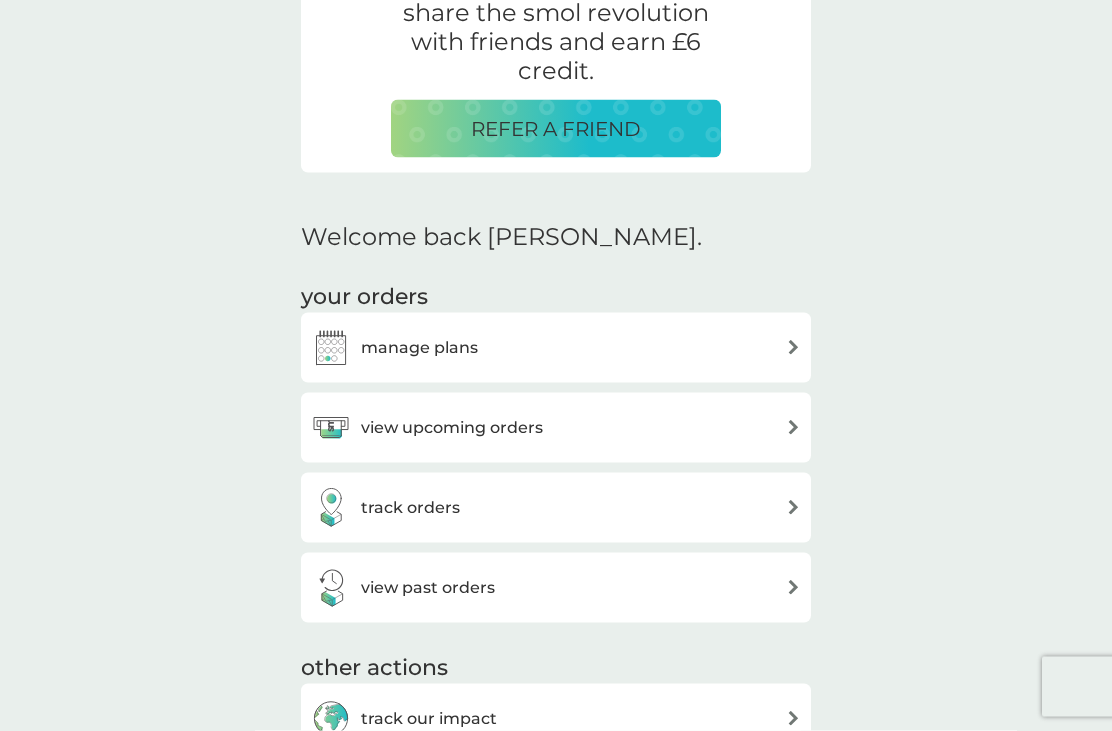 click on "view upcoming orders" at bounding box center [556, 428] 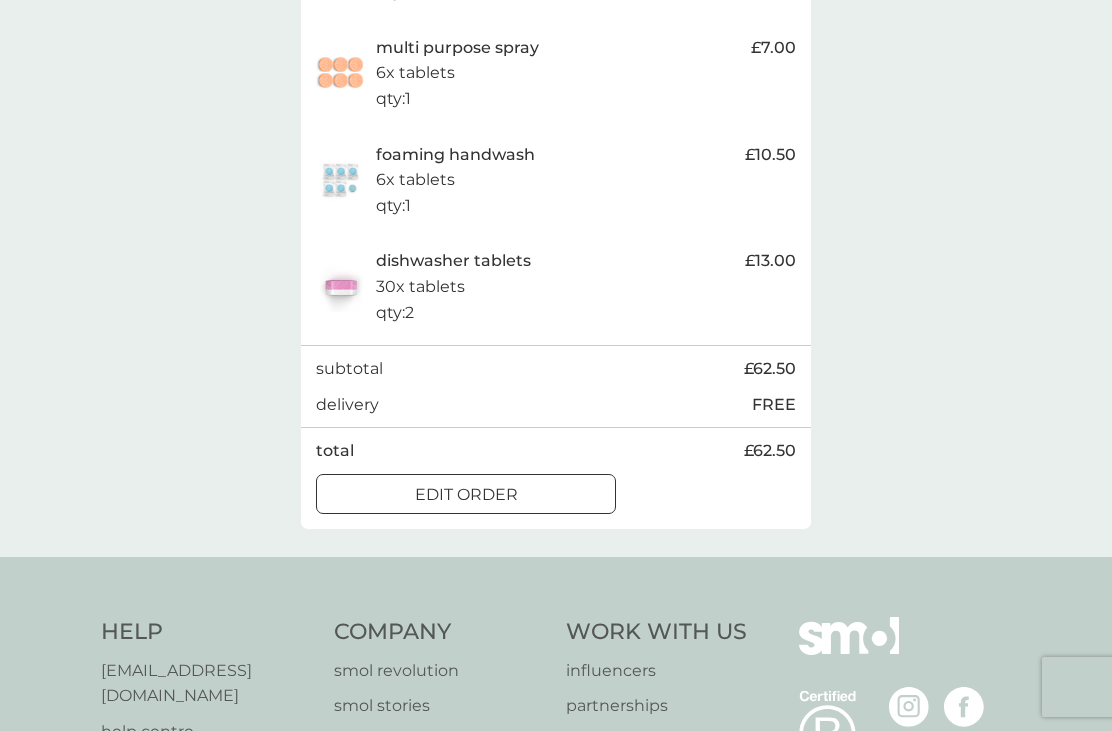 scroll, scrollTop: 914, scrollLeft: 0, axis: vertical 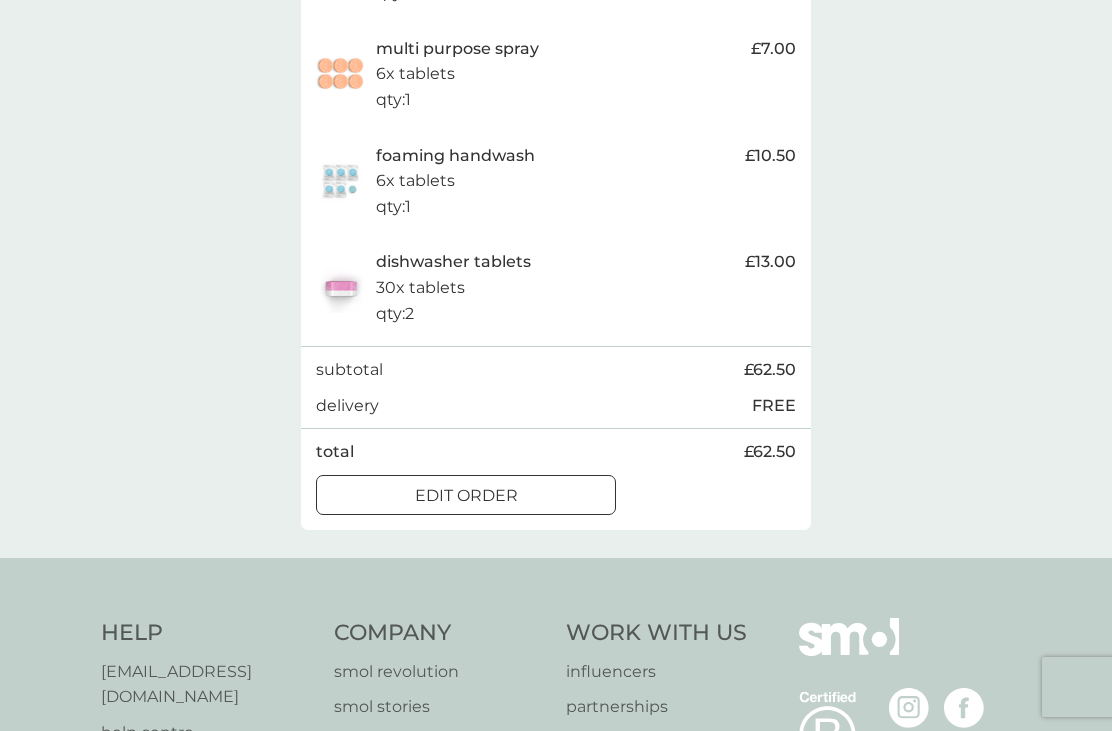 click on "edit order" at bounding box center (466, 496) 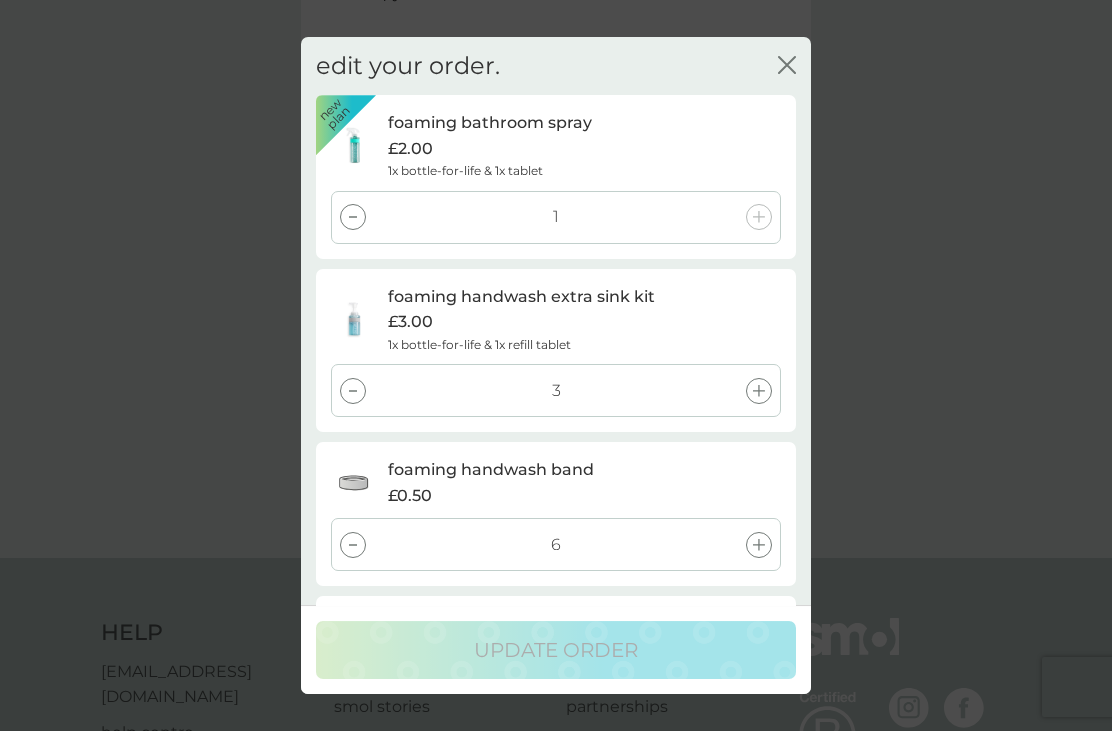 click at bounding box center (353, 217) 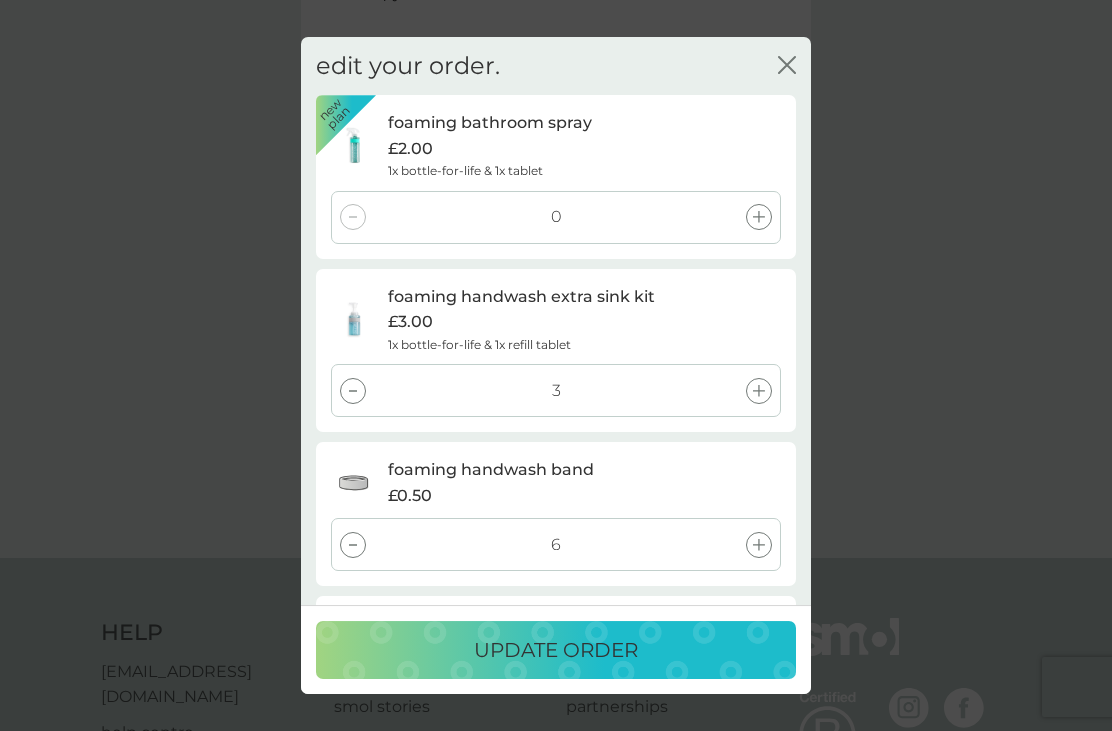 click at bounding box center (353, 391) 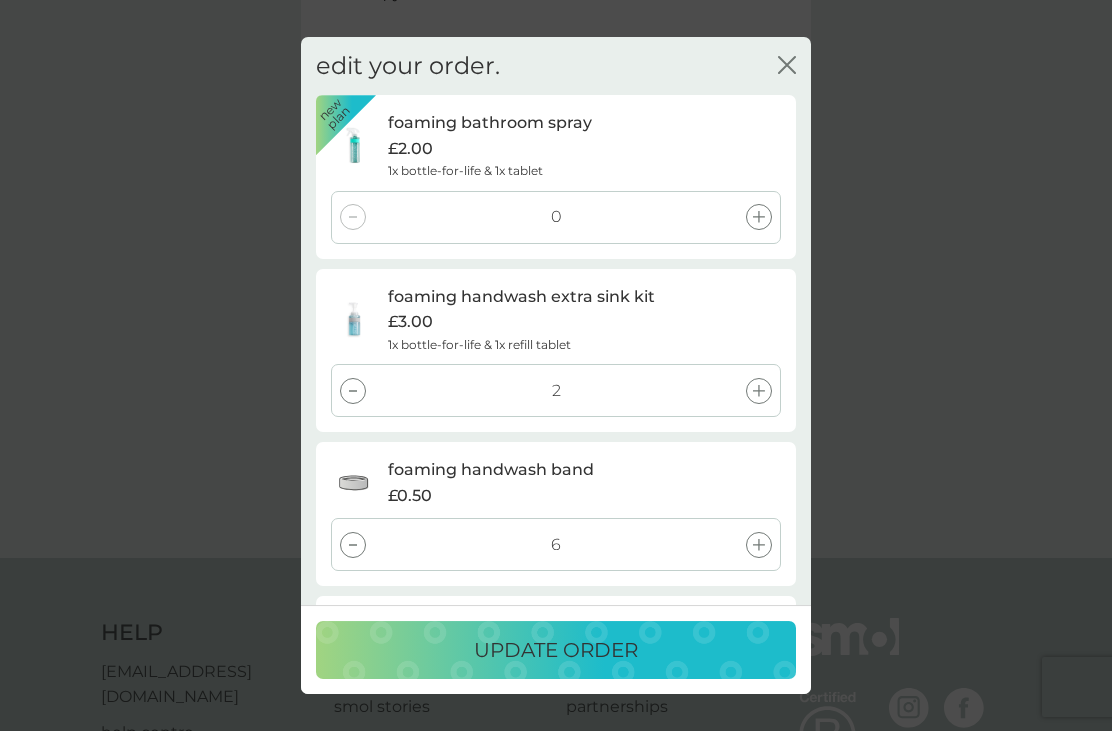 click at bounding box center [353, 391] 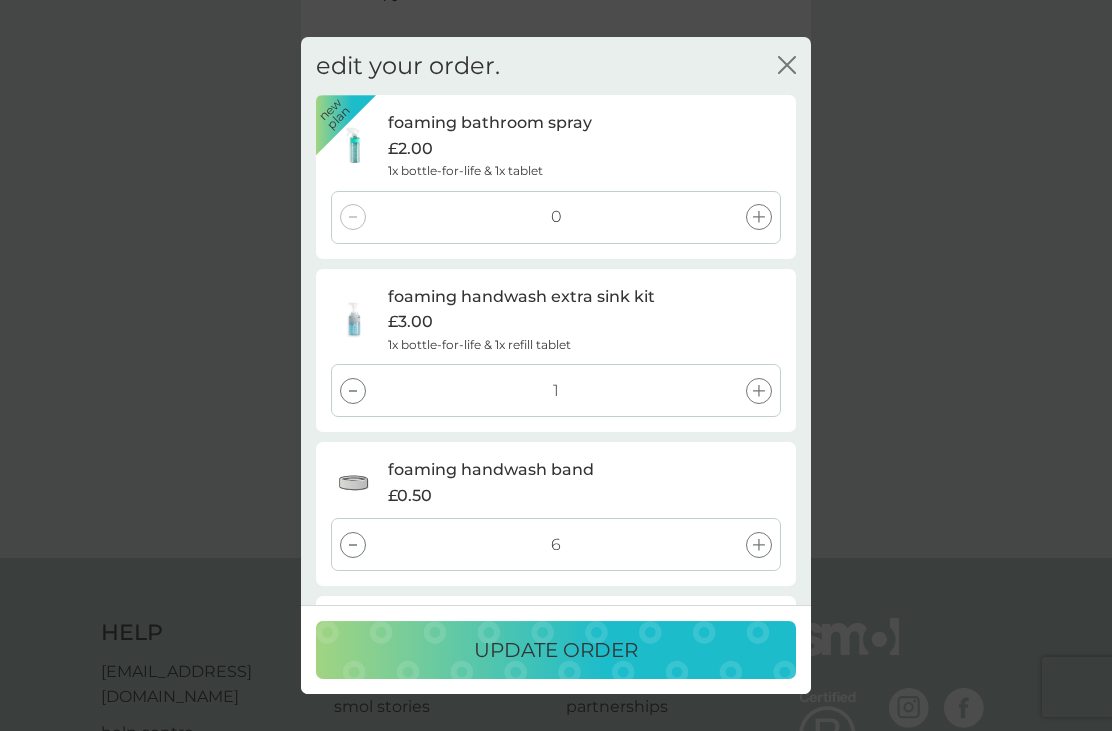 click at bounding box center [353, 391] 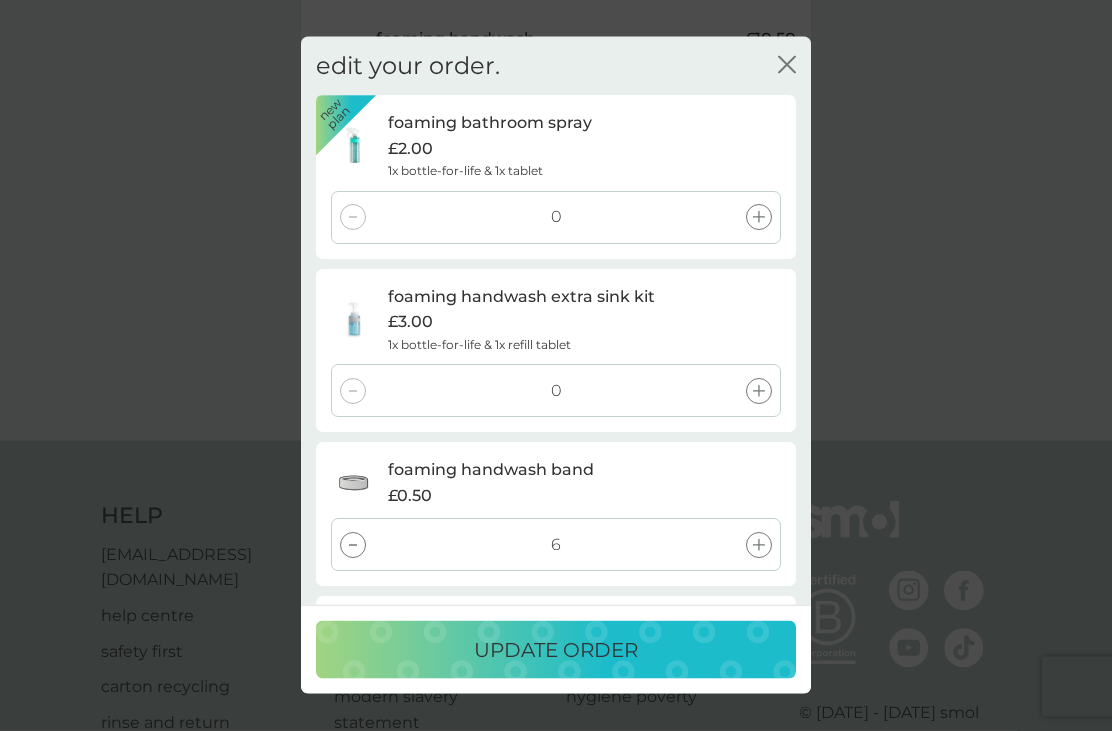click at bounding box center (353, 545) 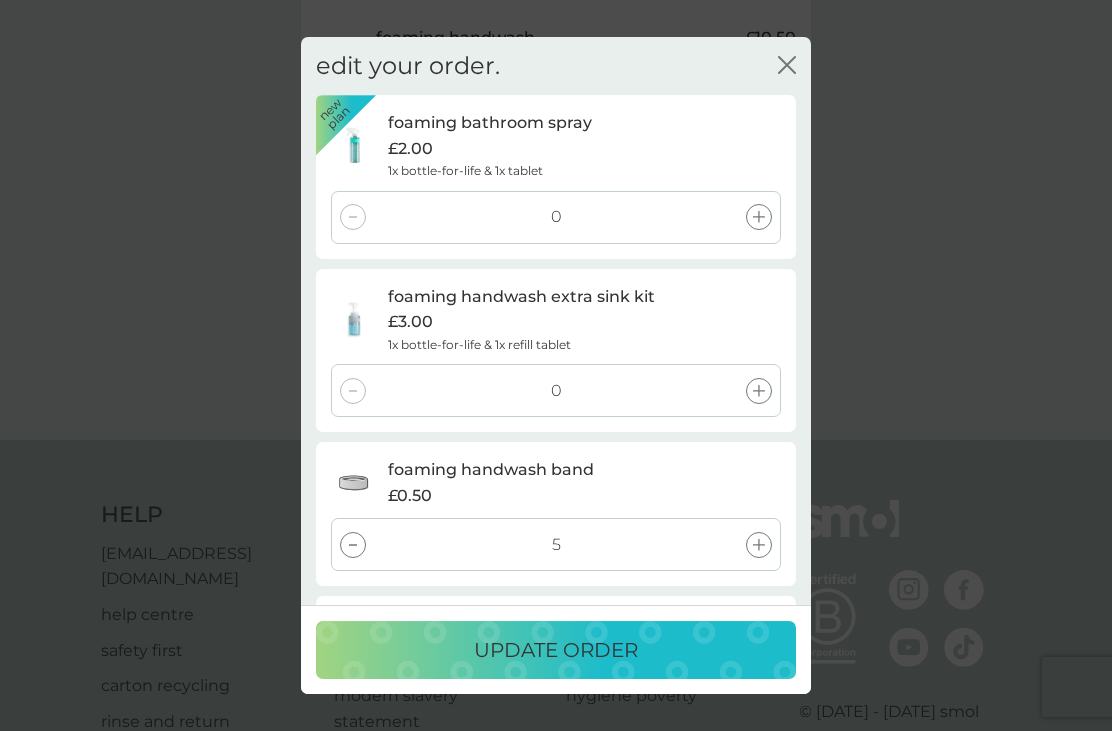 click at bounding box center (353, 545) 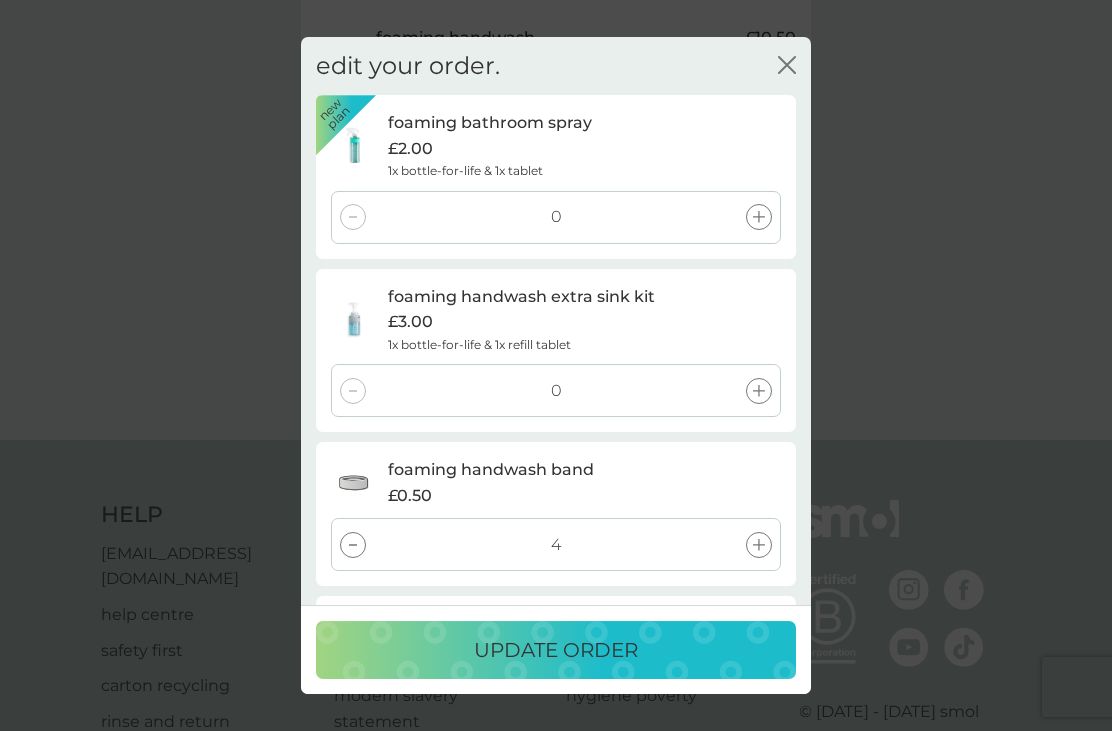 click at bounding box center [353, 545] 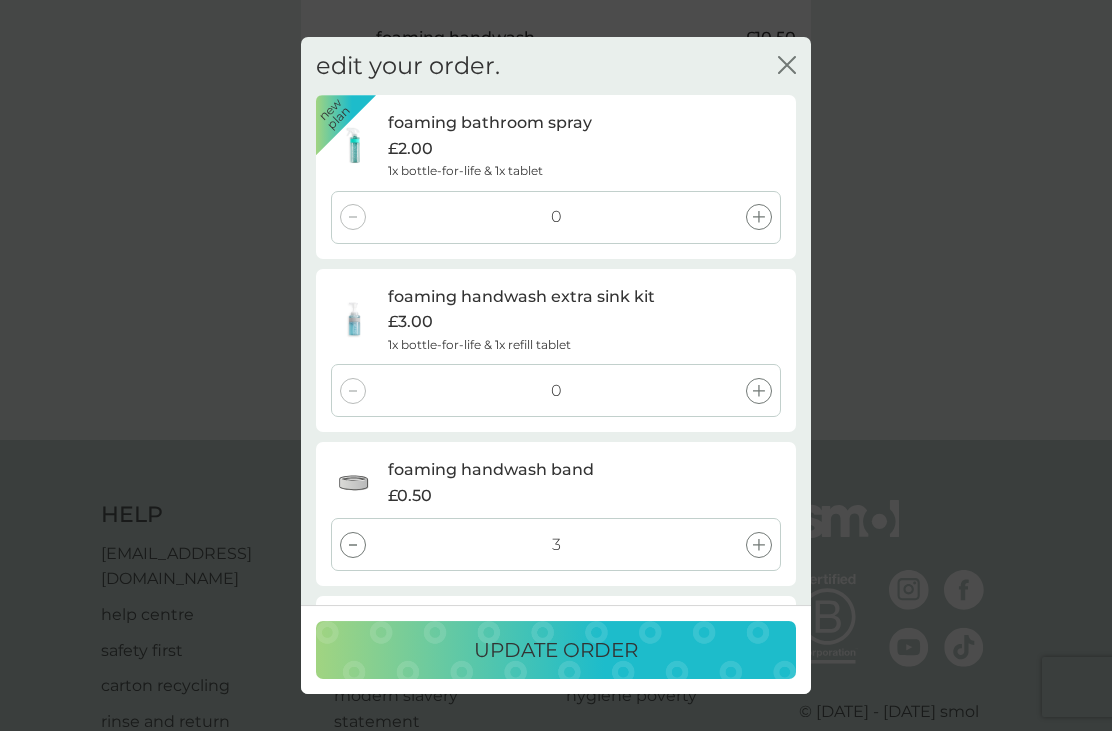 click at bounding box center [353, 545] 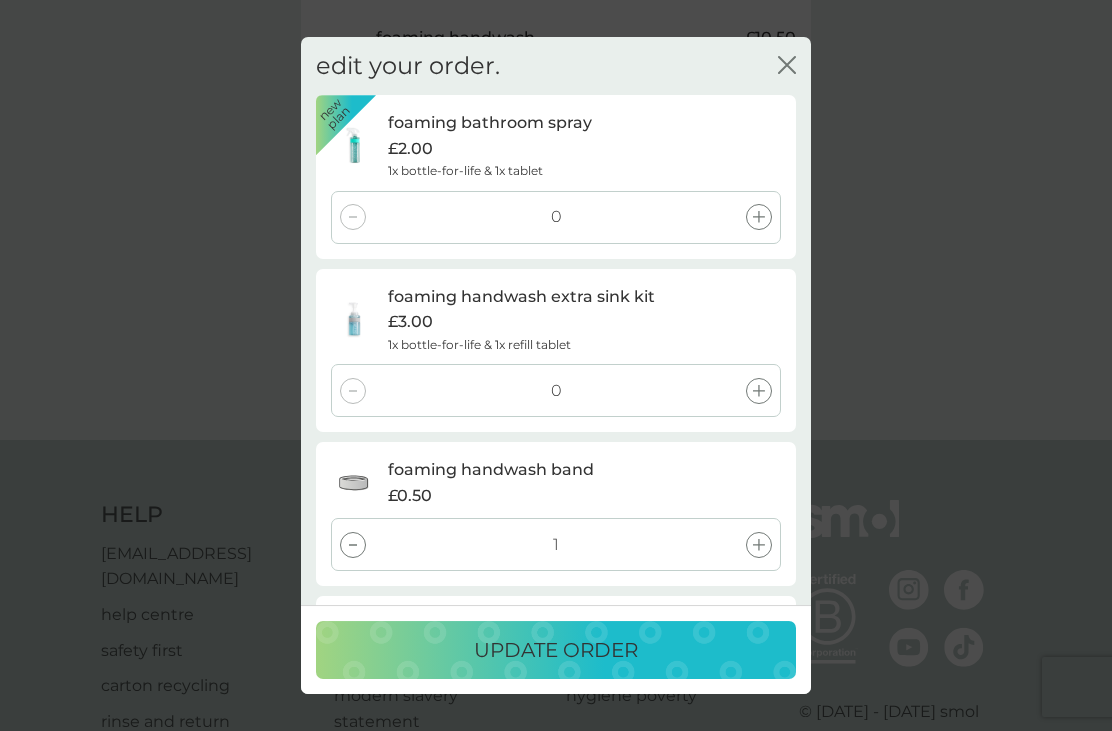 click at bounding box center (353, 545) 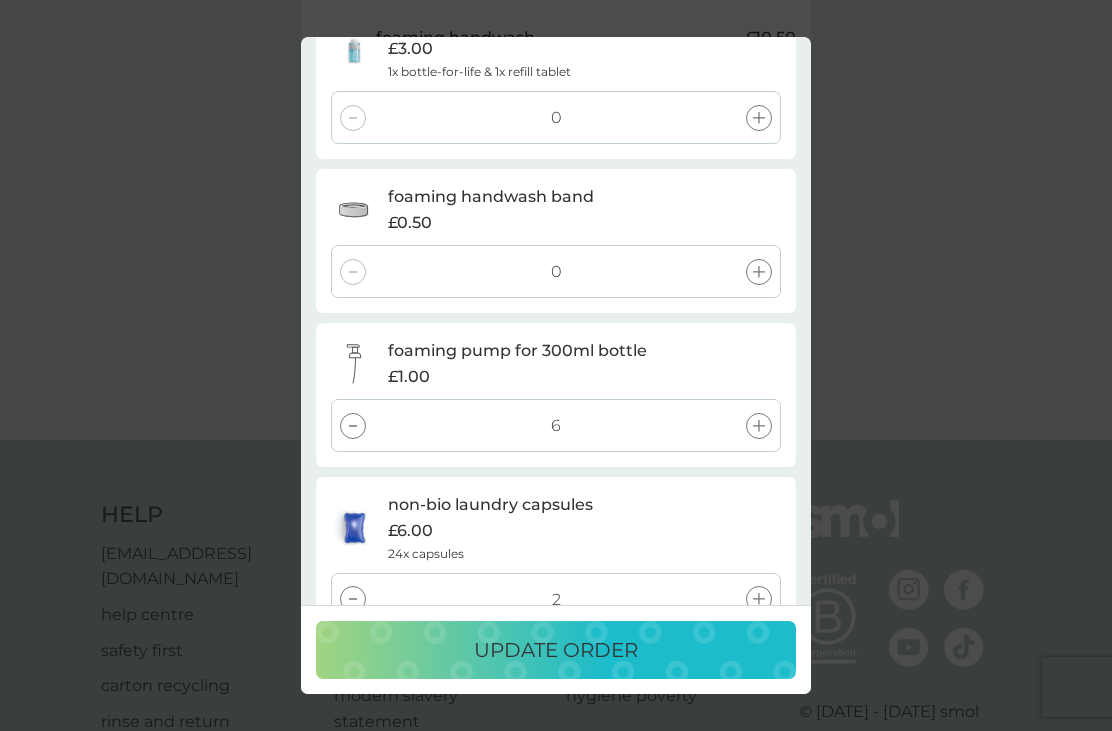 scroll, scrollTop: 276, scrollLeft: 0, axis: vertical 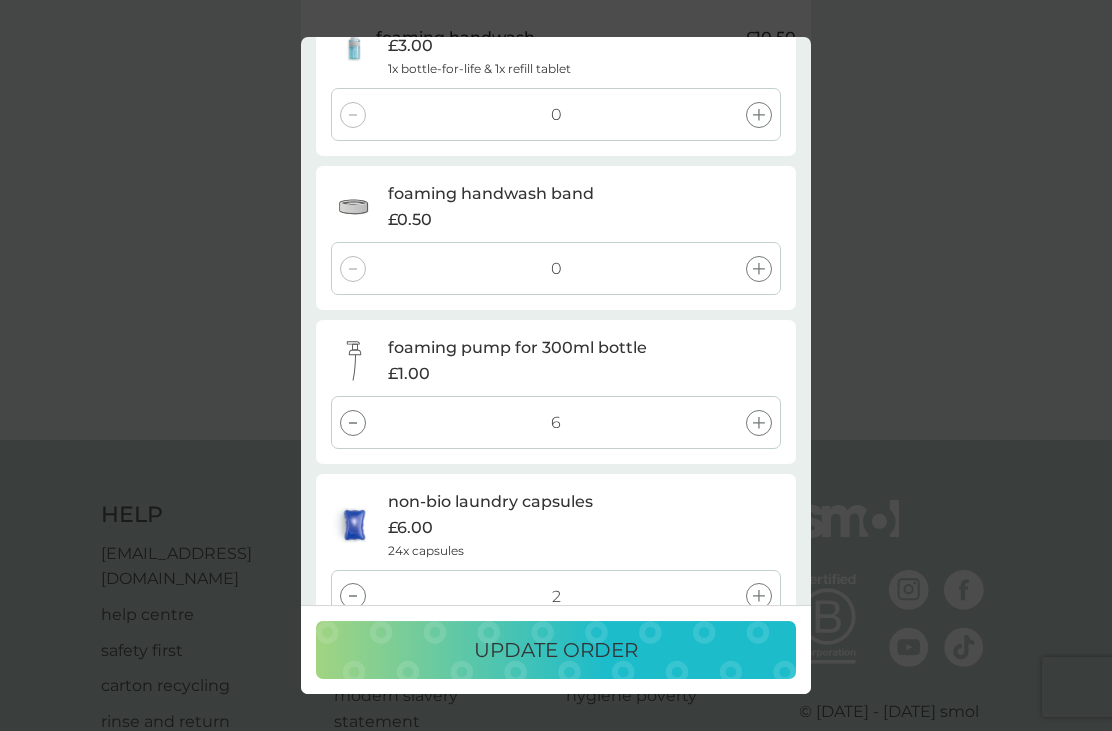 click on "6" at bounding box center [556, 423] 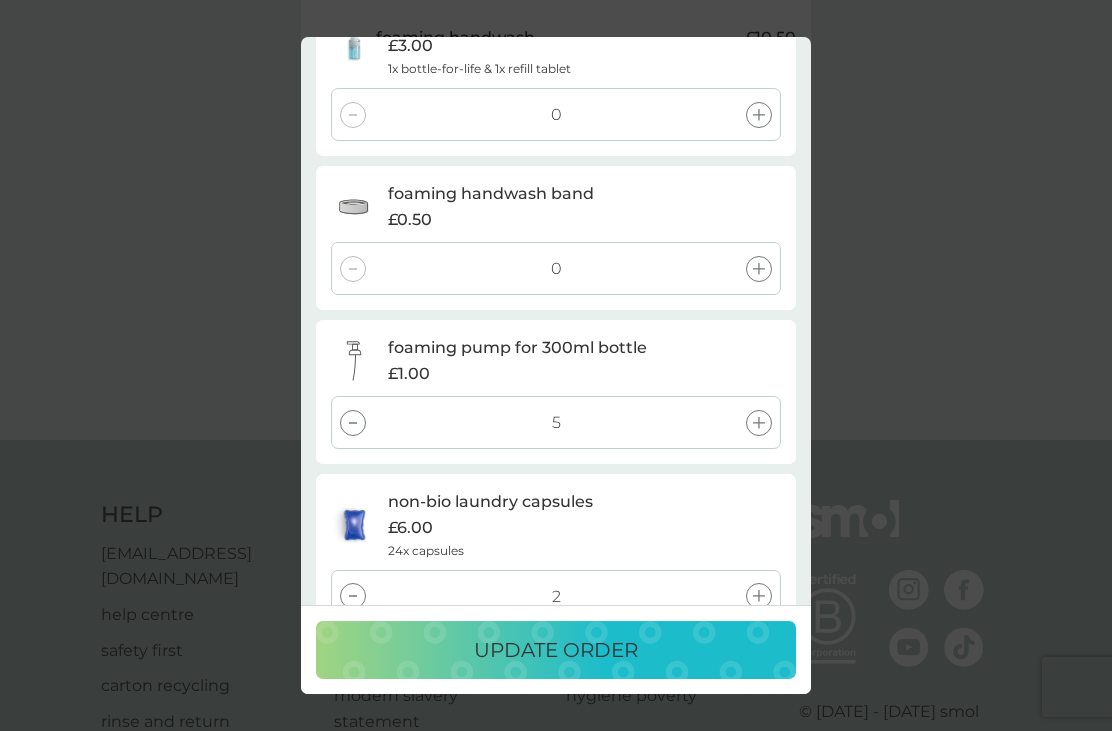 click at bounding box center [353, 423] 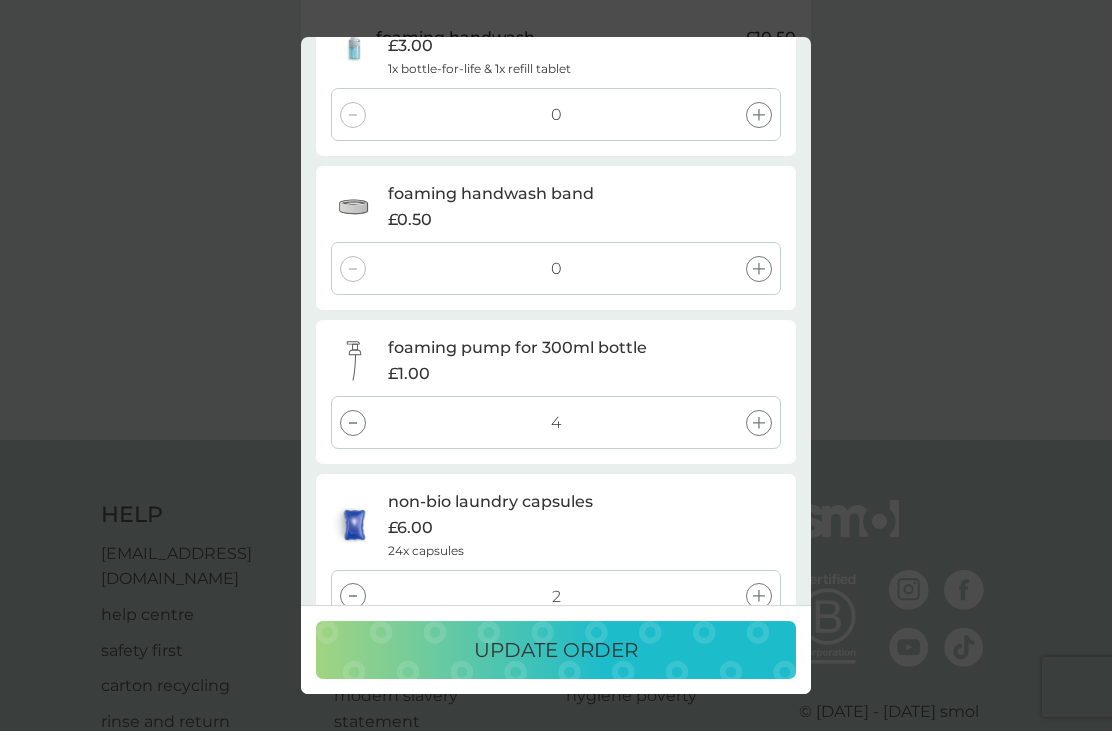 click at bounding box center (353, 423) 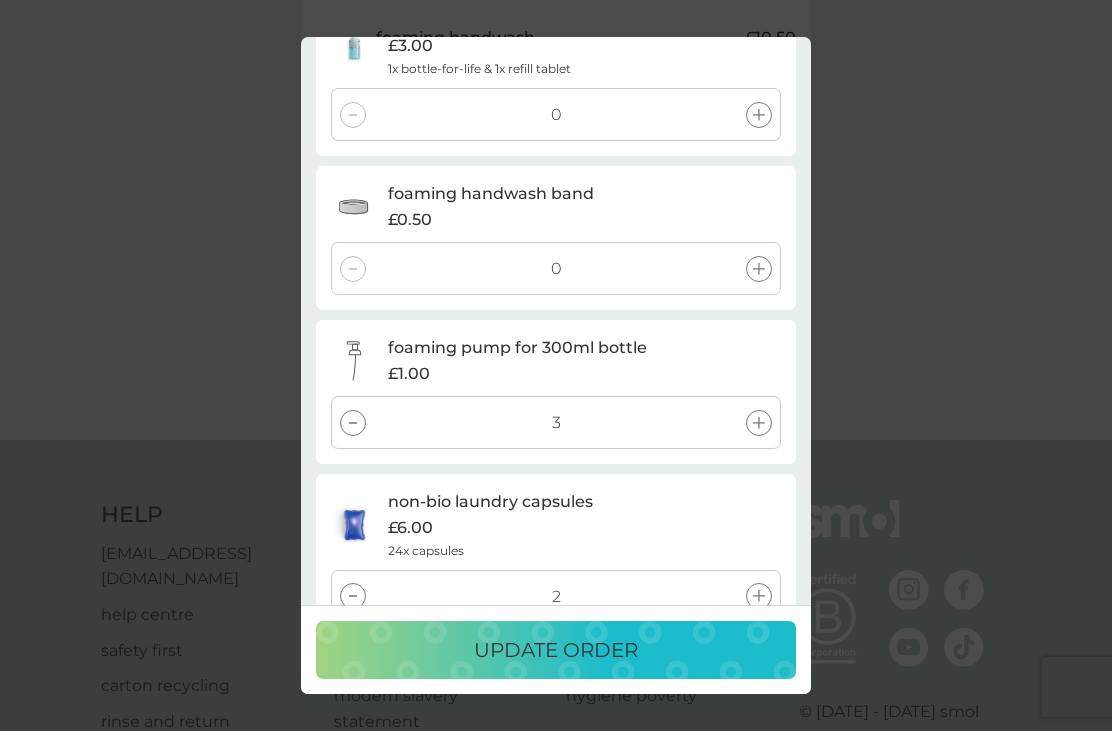 click 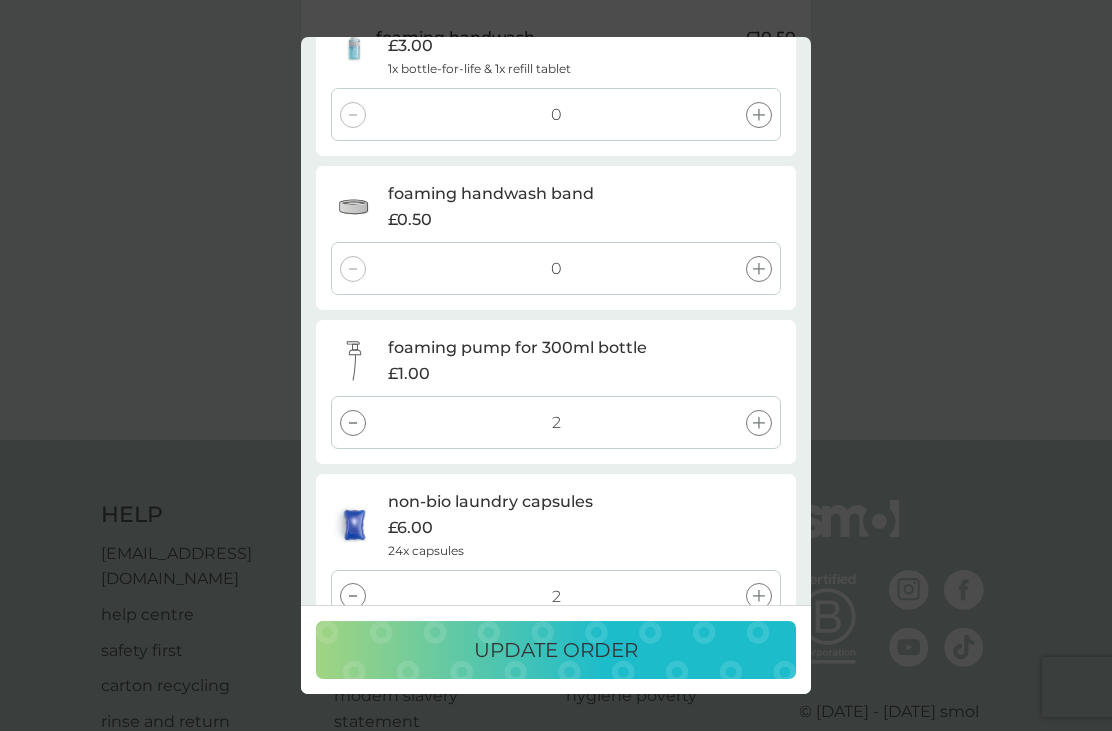 click at bounding box center [353, 423] 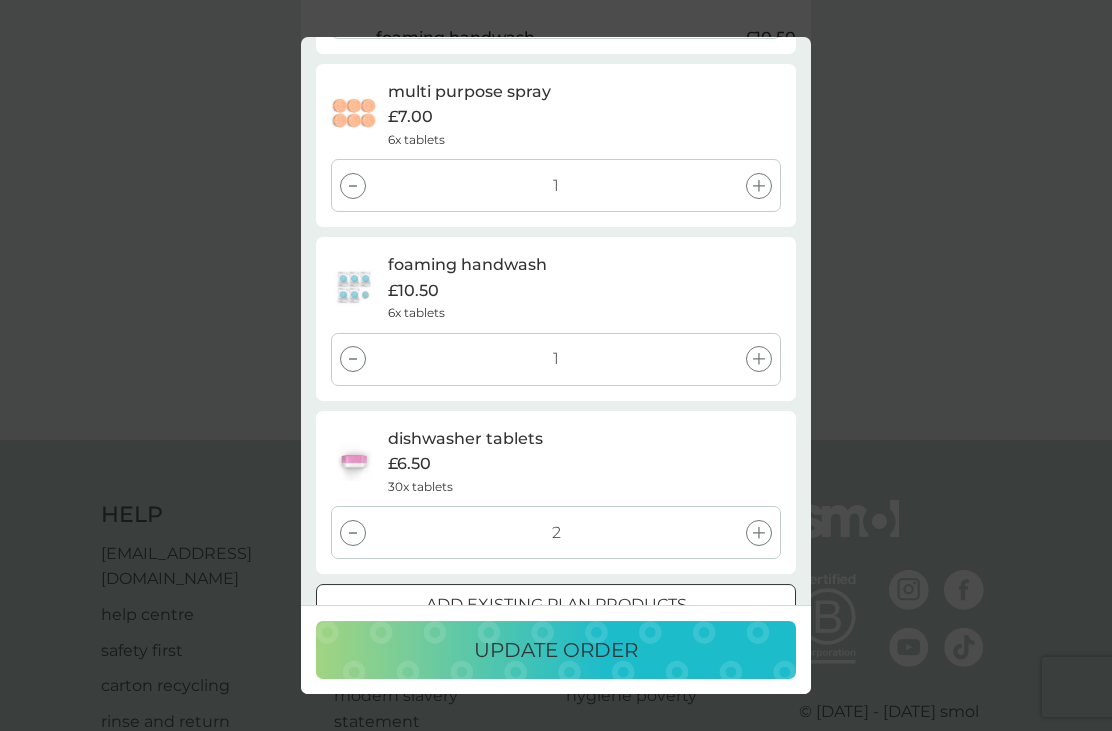 scroll, scrollTop: 859, scrollLeft: 0, axis: vertical 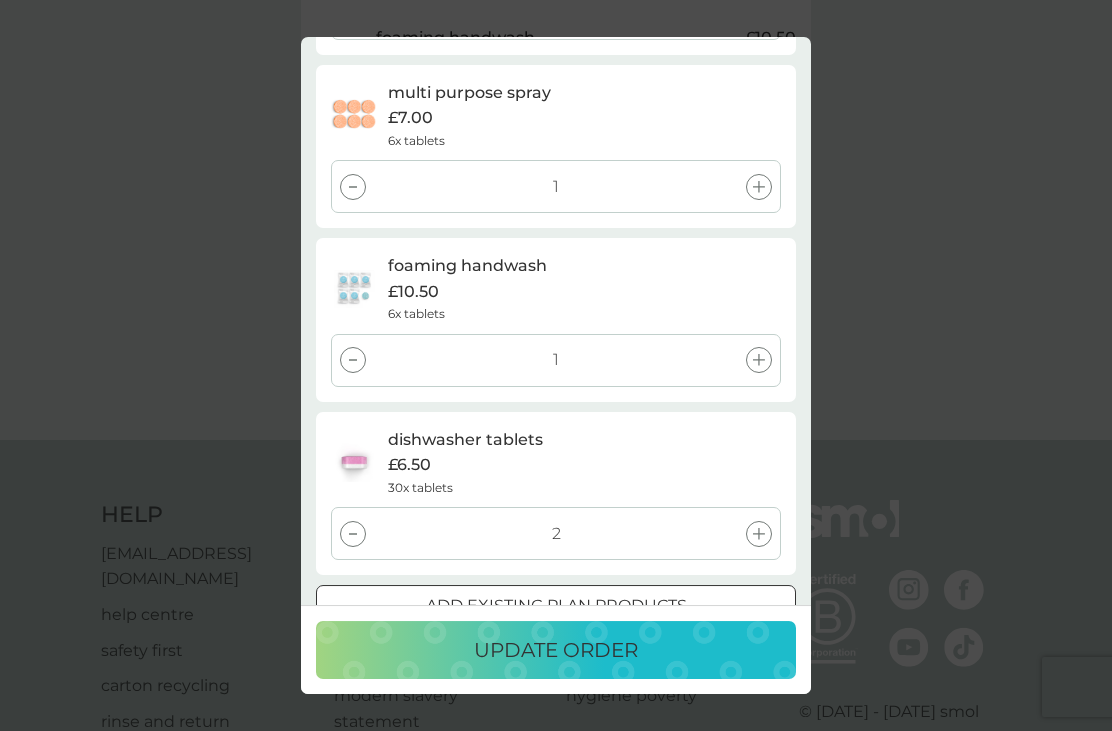 click on "update order" at bounding box center (556, 650) 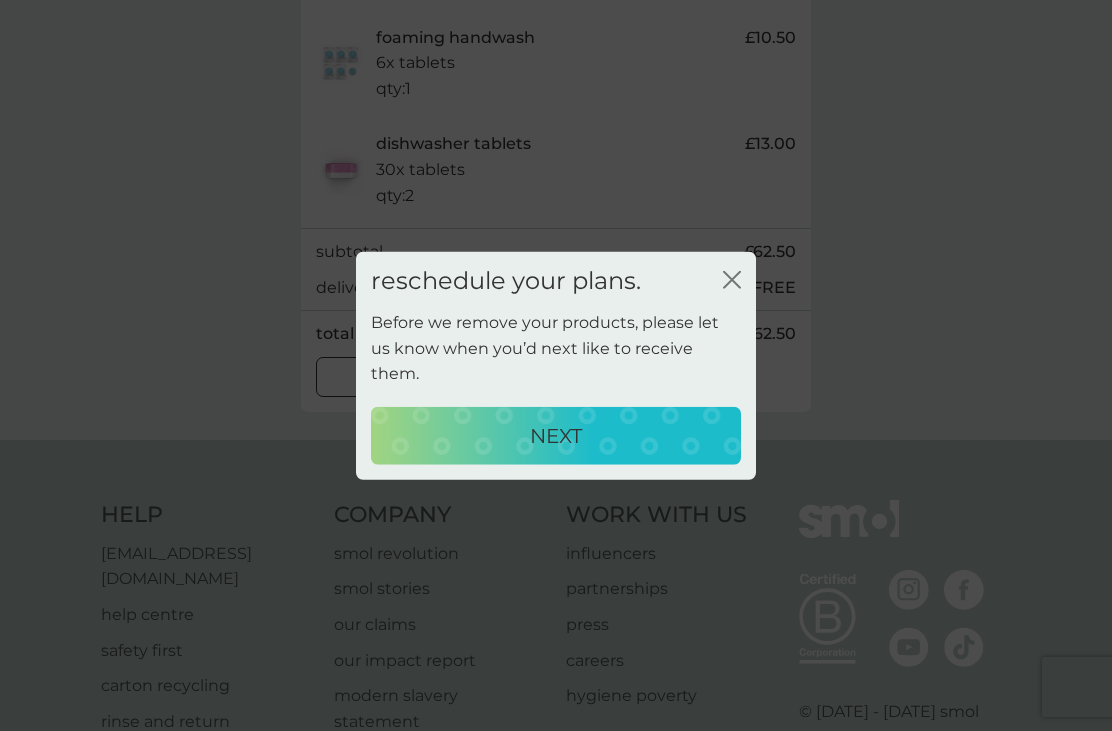 click on "NEXT" at bounding box center (556, 436) 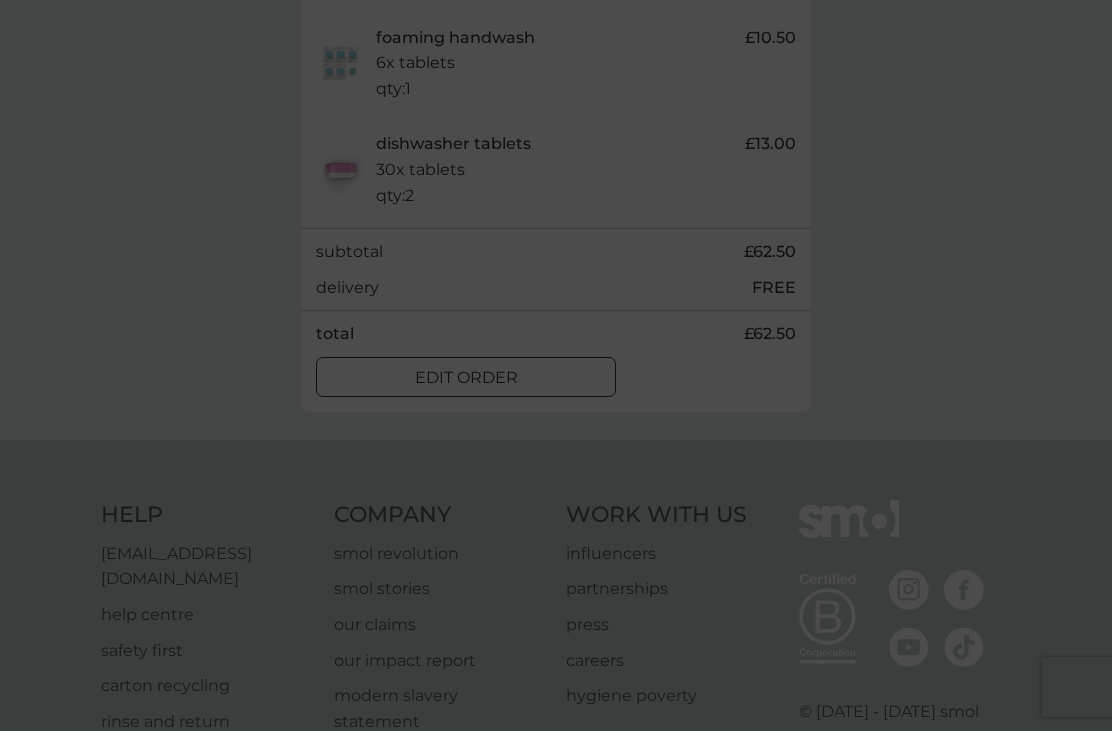 scroll, scrollTop: 0, scrollLeft: 0, axis: both 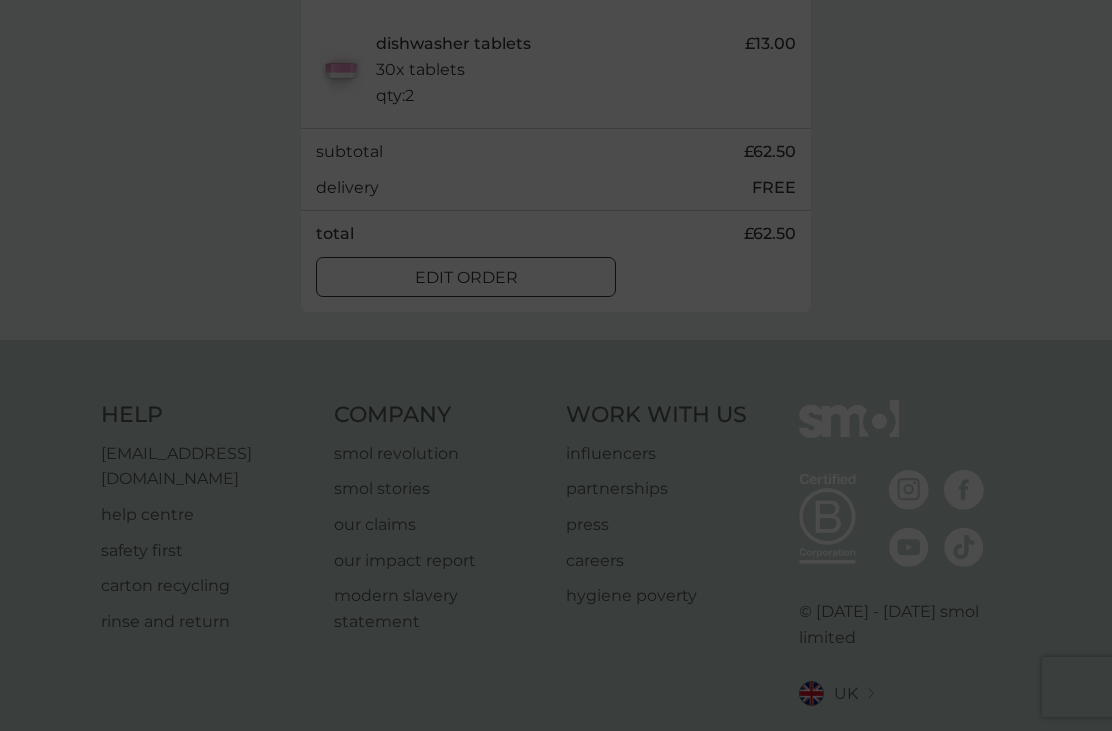 click at bounding box center (556, 365) 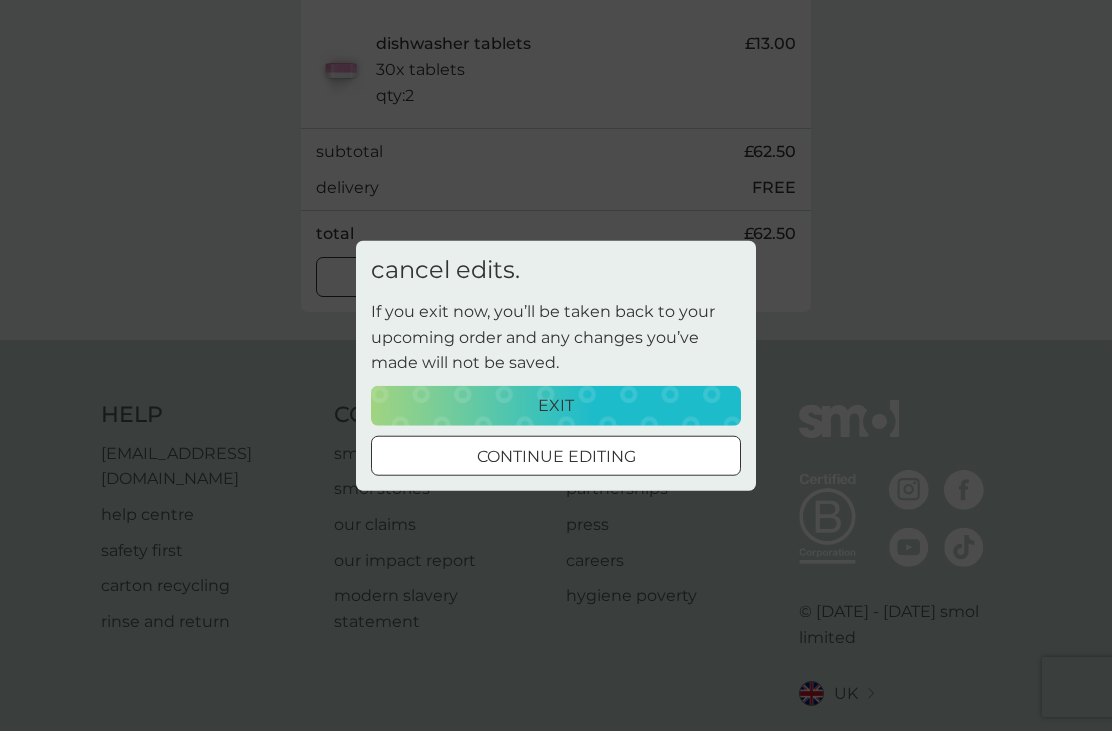 click on "continue editing" at bounding box center (556, 457) 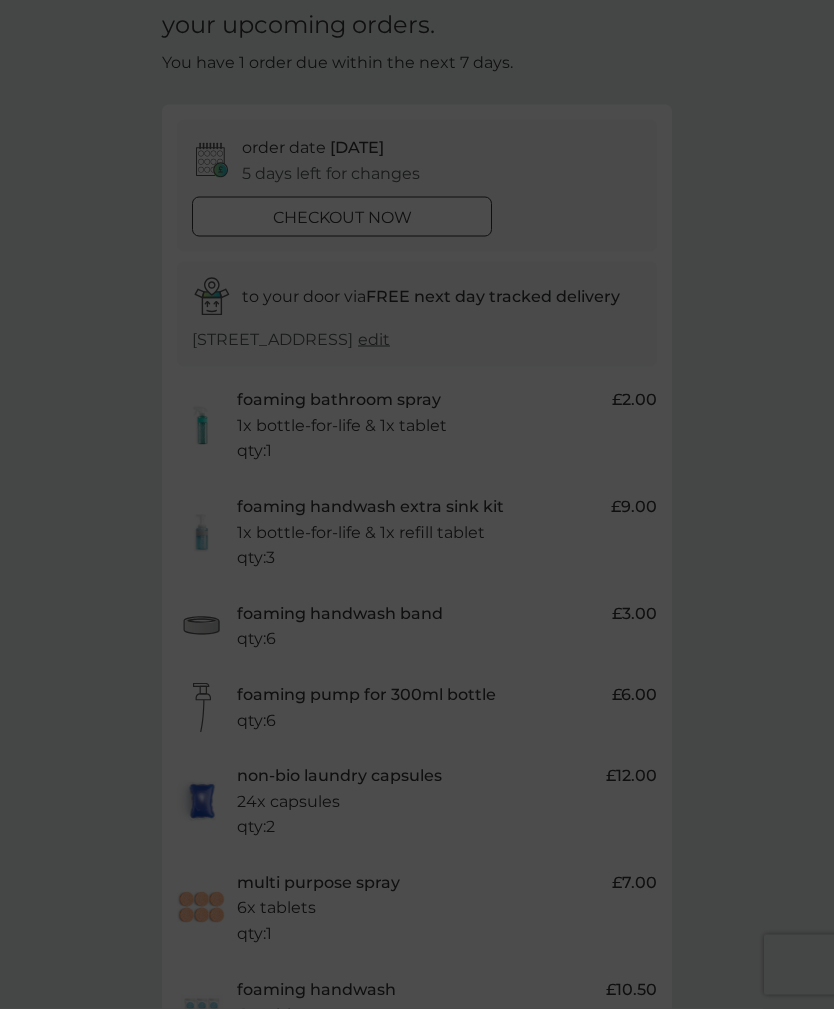 scroll, scrollTop: 0, scrollLeft: 0, axis: both 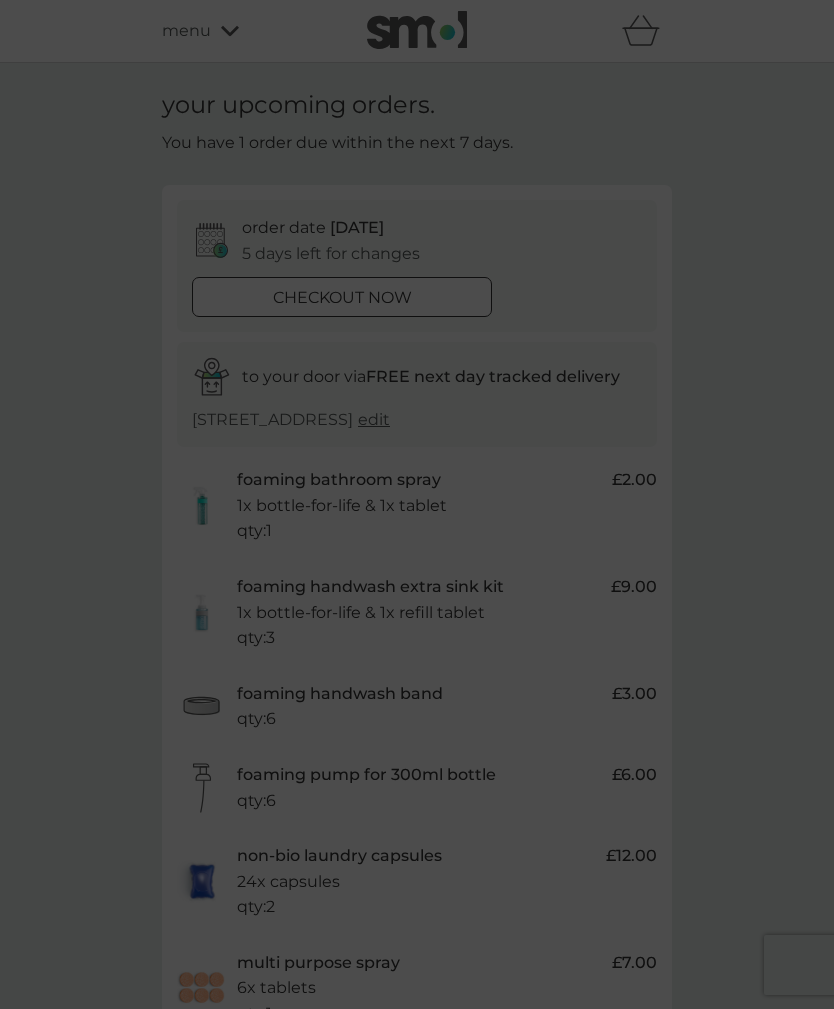 click at bounding box center [417, 504] 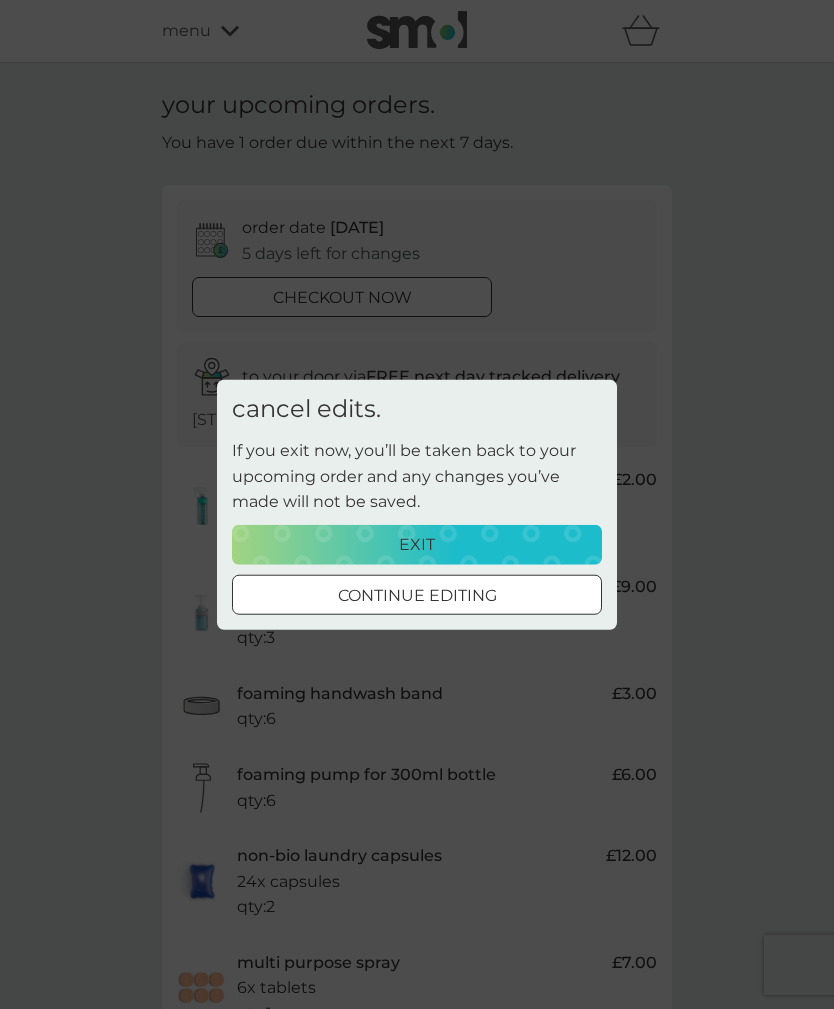 click on "continue editing" at bounding box center [417, 596] 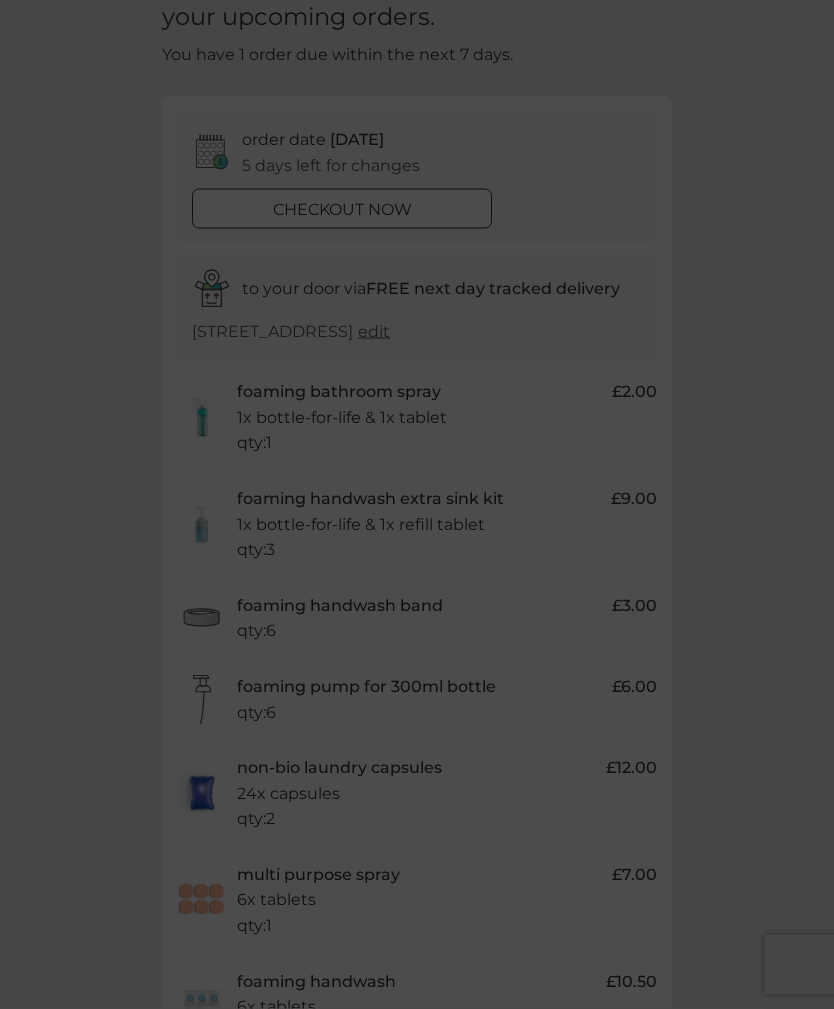 scroll, scrollTop: 0, scrollLeft: 0, axis: both 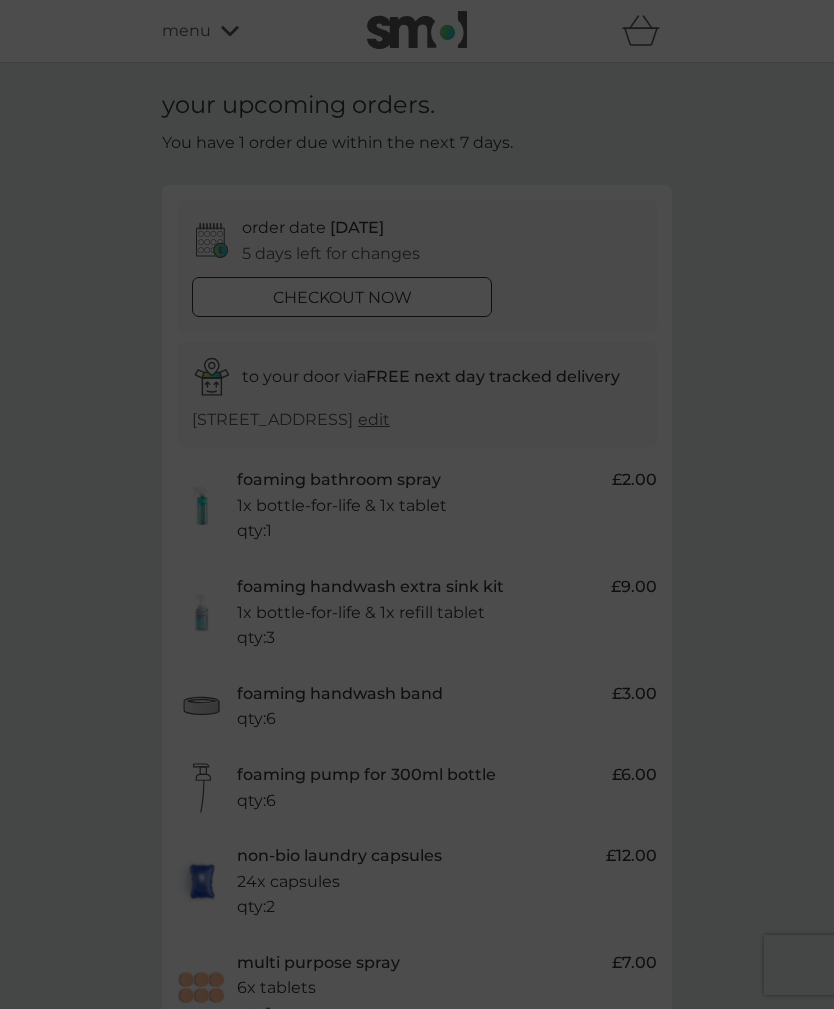 click at bounding box center [417, 504] 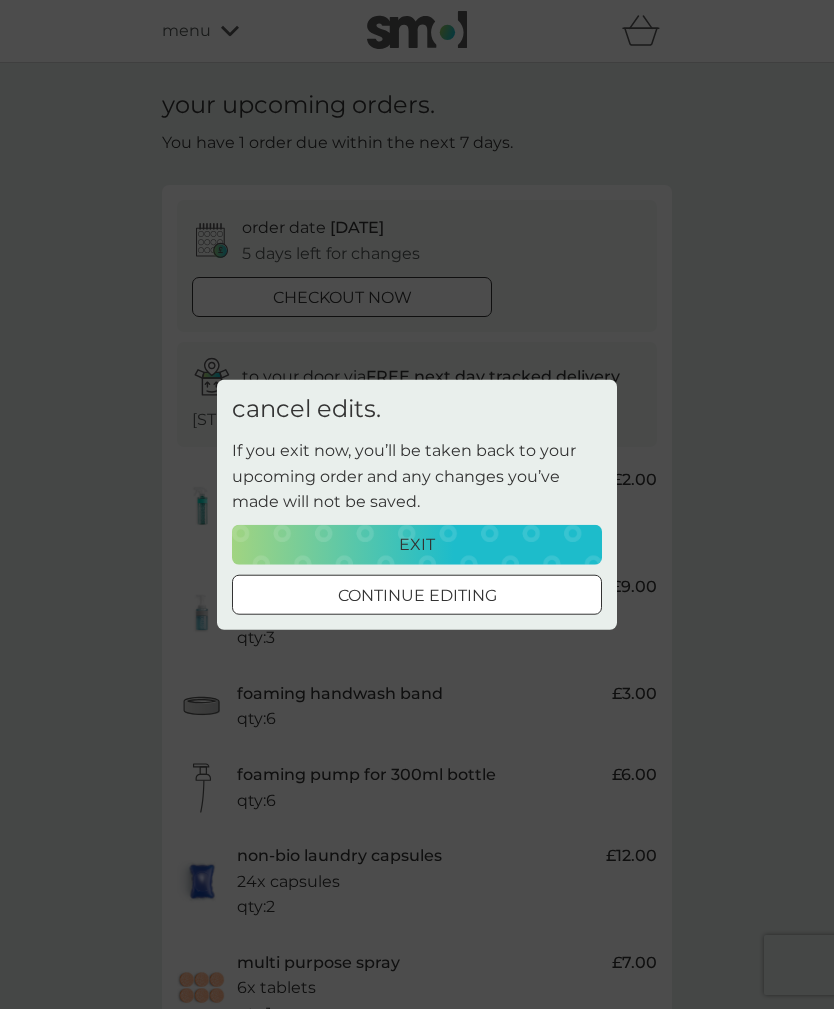 click on "exit" at bounding box center [417, 545] 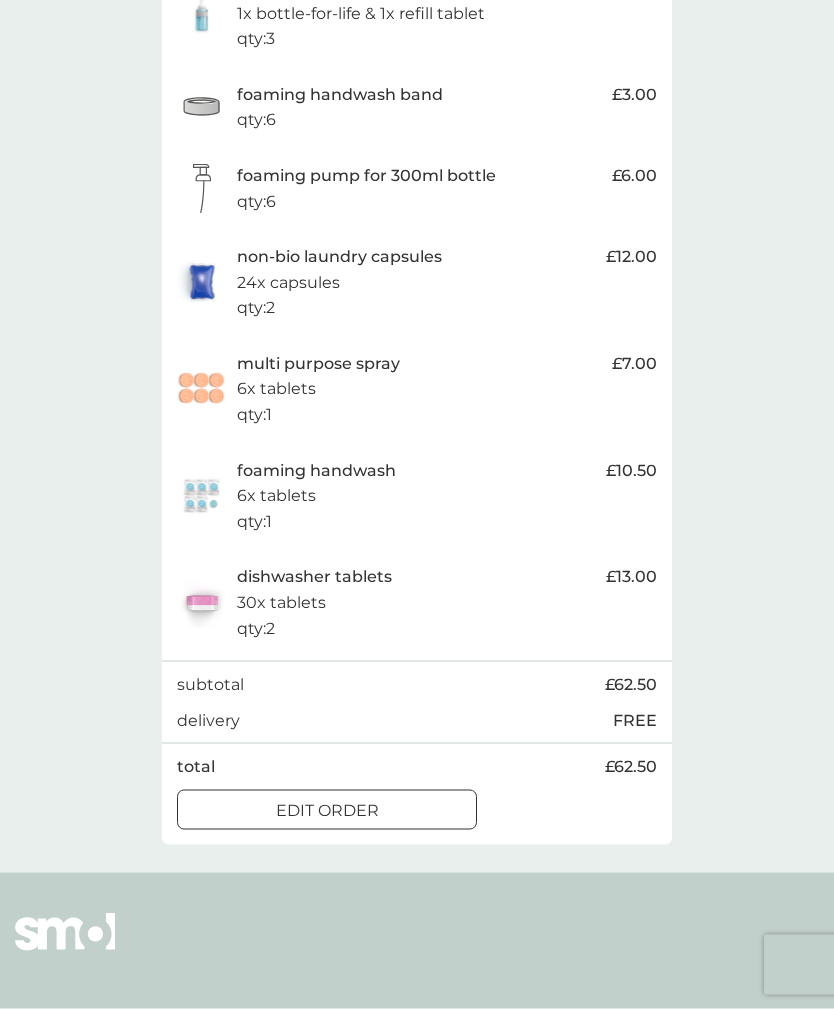 click on "edit order" at bounding box center (327, 811) 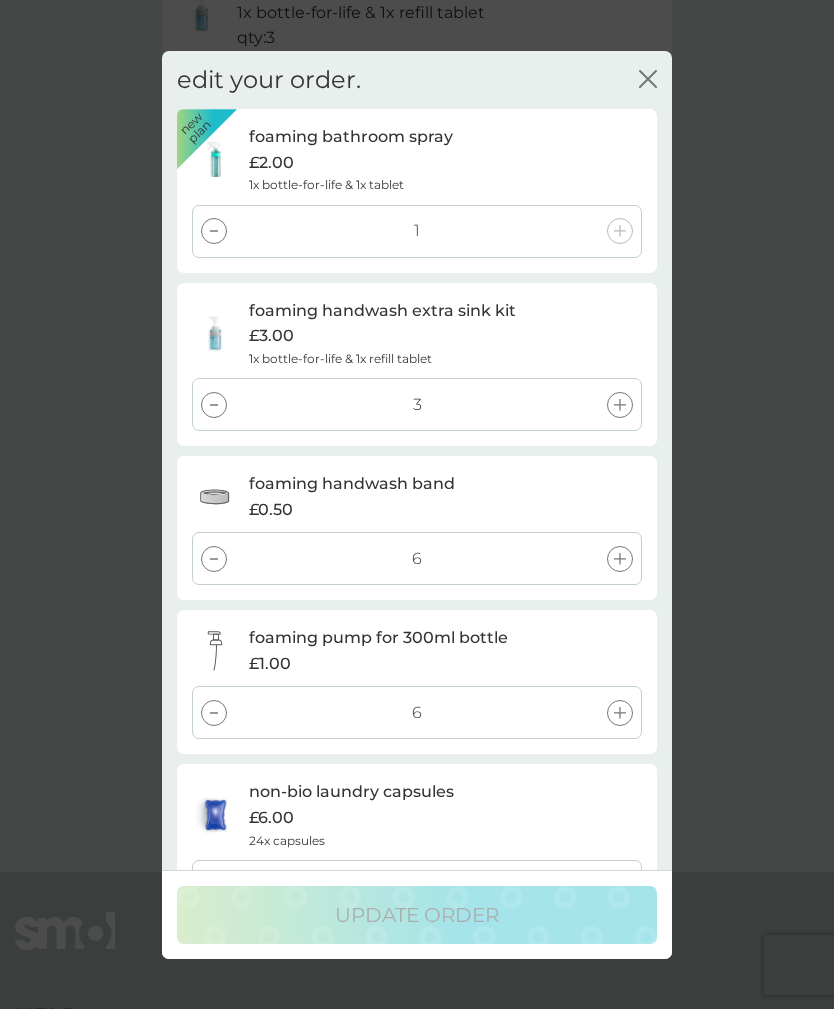 click at bounding box center [214, 231] 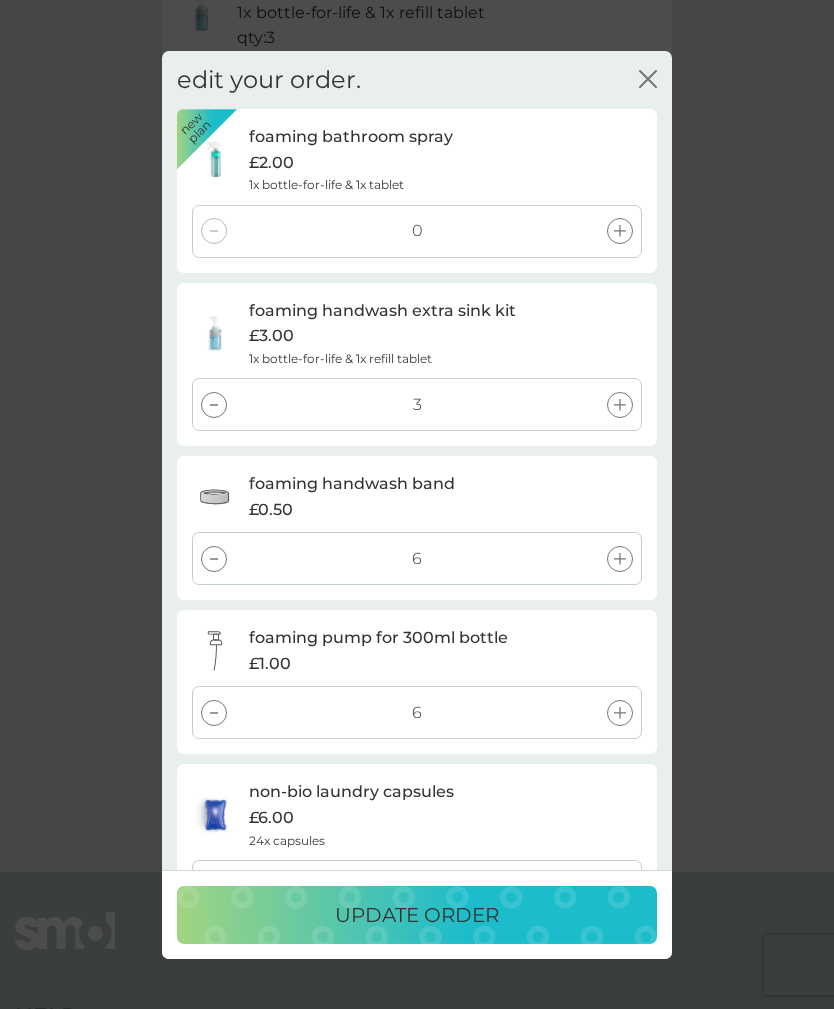 click at bounding box center [214, 405] 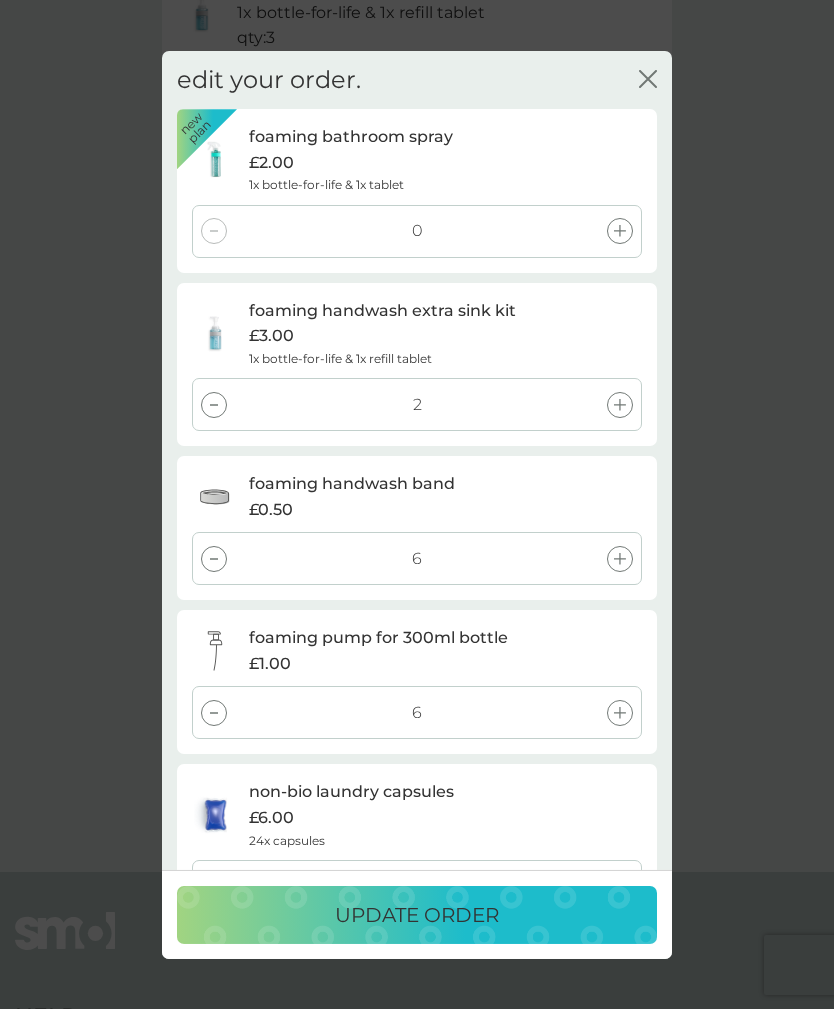 click at bounding box center (214, 405) 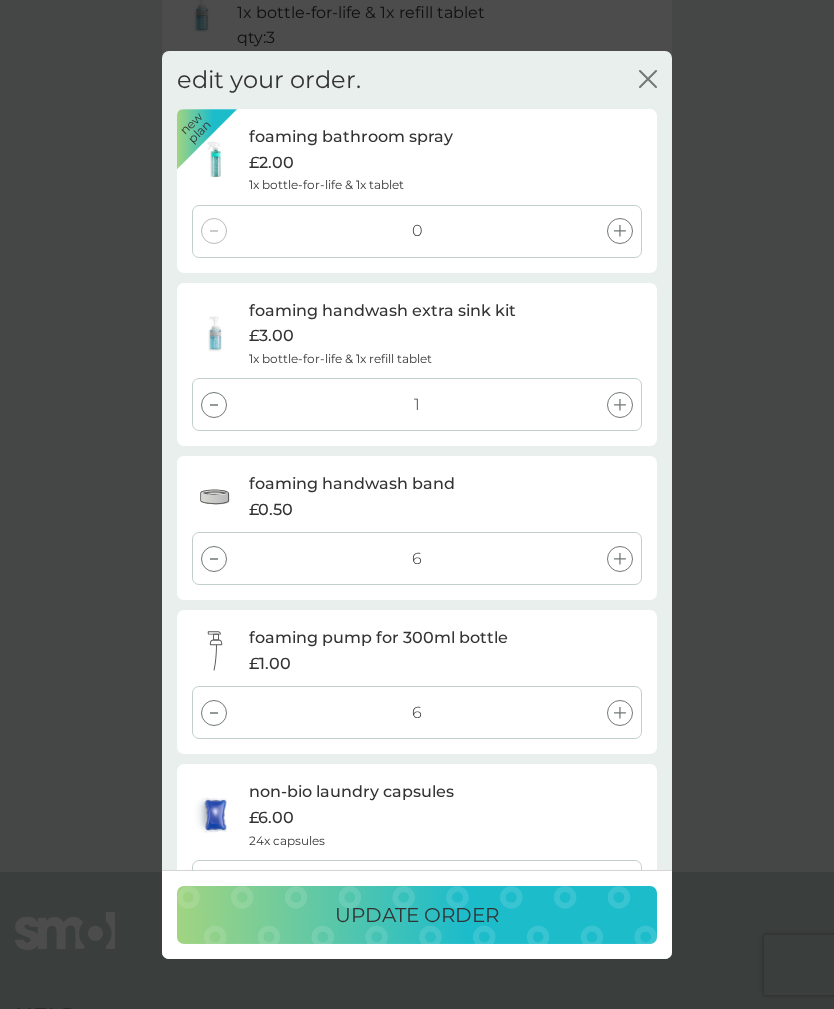click at bounding box center (214, 405) 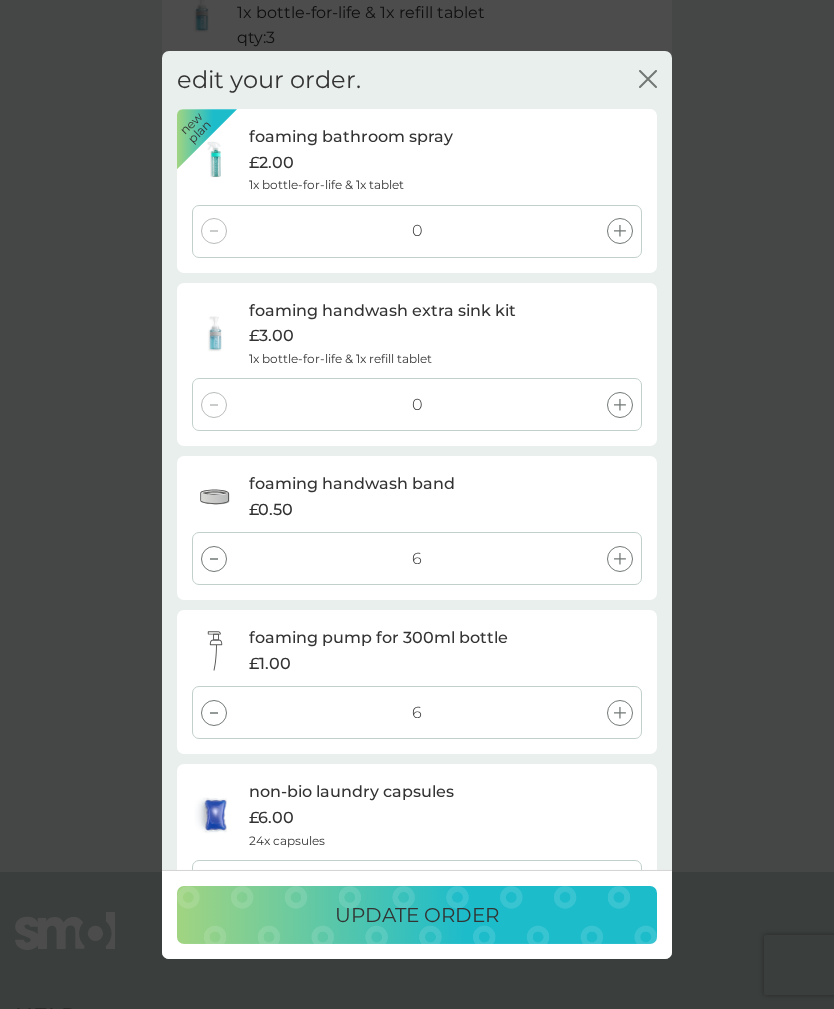 click at bounding box center [214, 559] 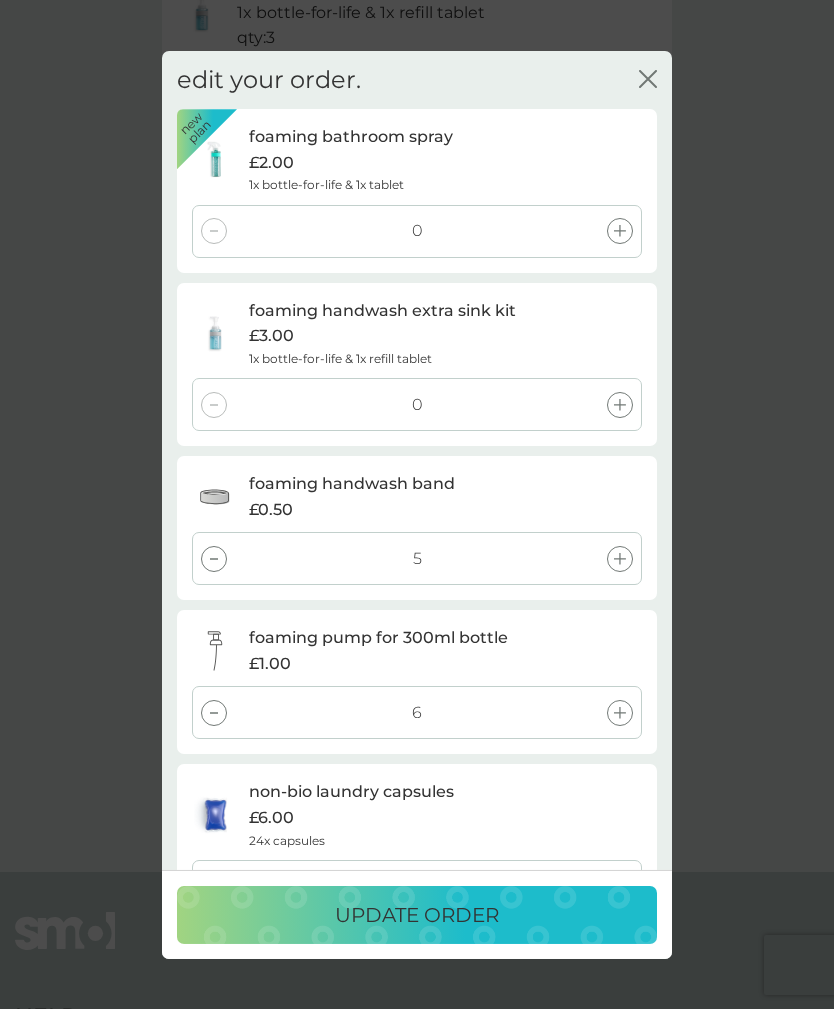 click at bounding box center [214, 559] 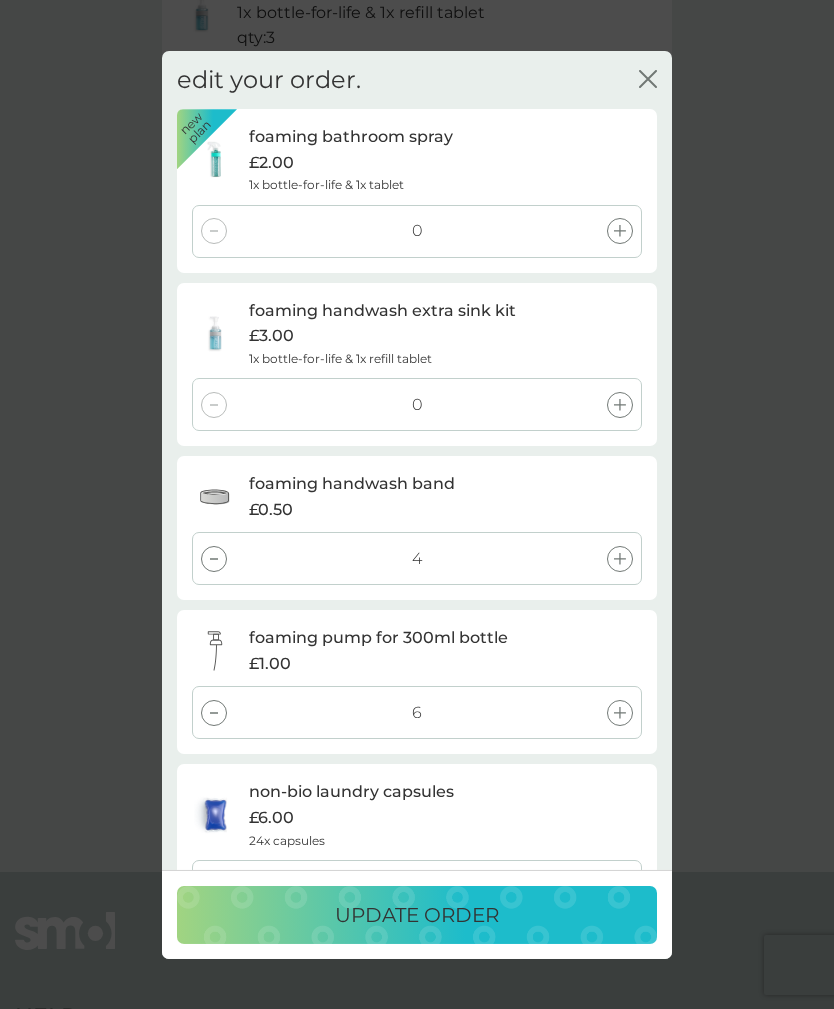 click at bounding box center [214, 559] 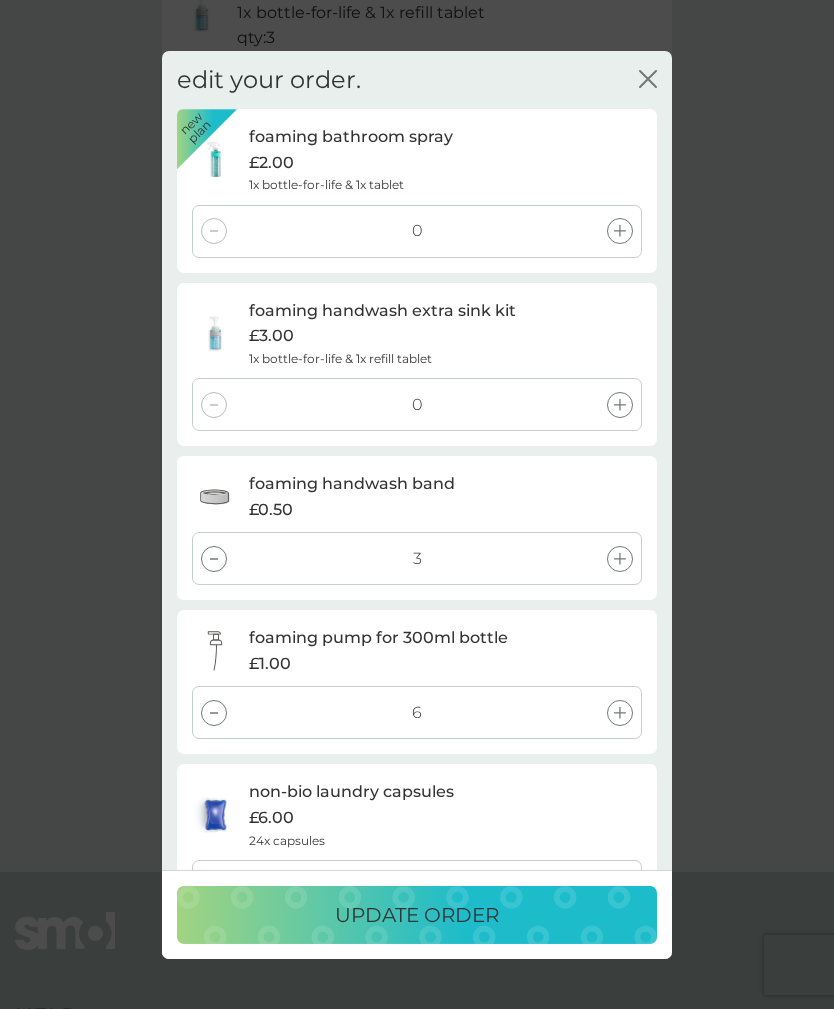 click on "3" at bounding box center (417, 558) 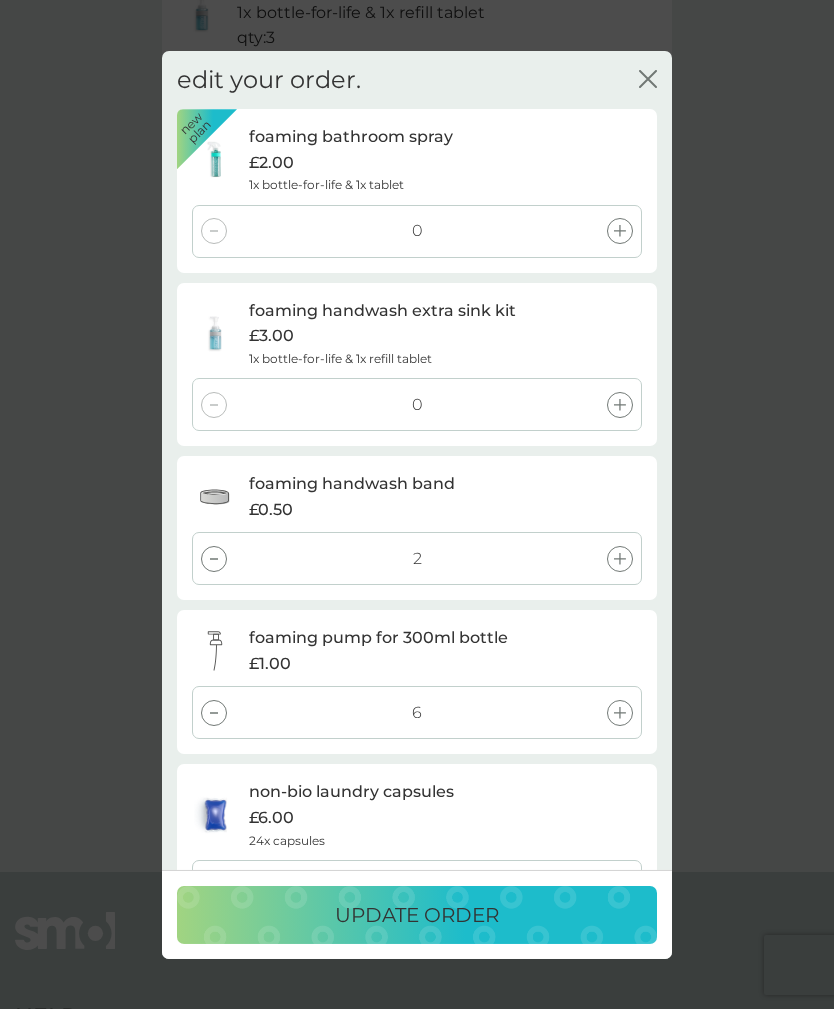 click at bounding box center (214, 559) 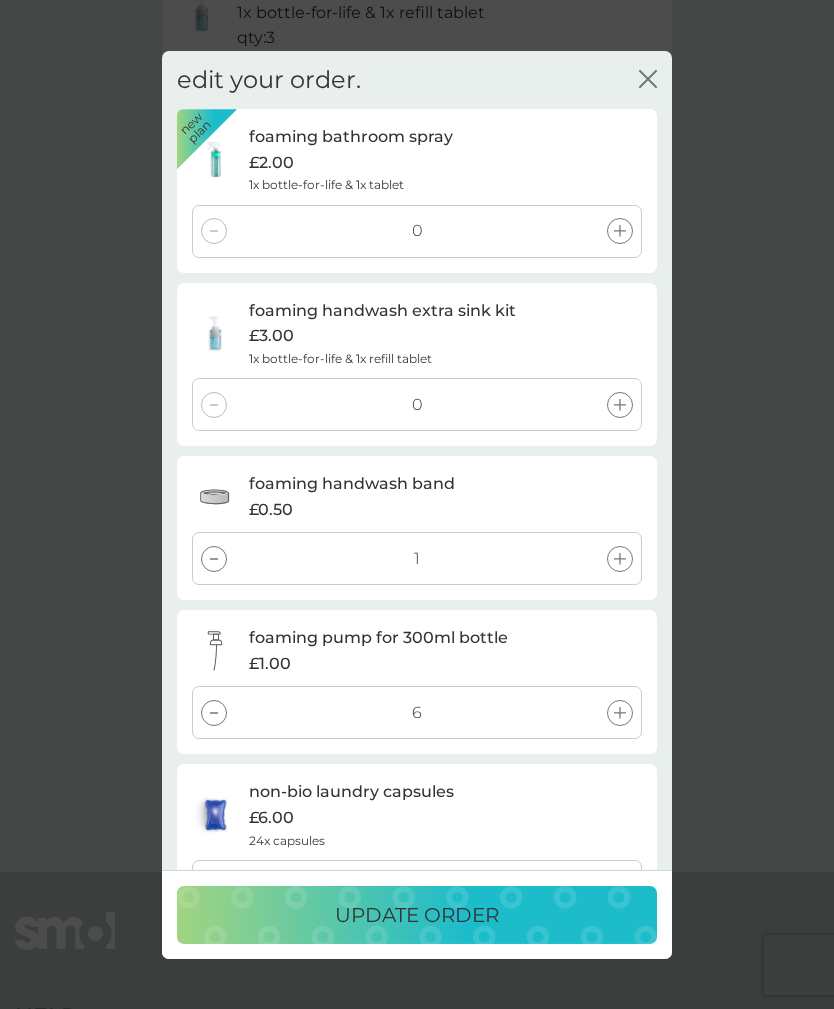 click at bounding box center [214, 559] 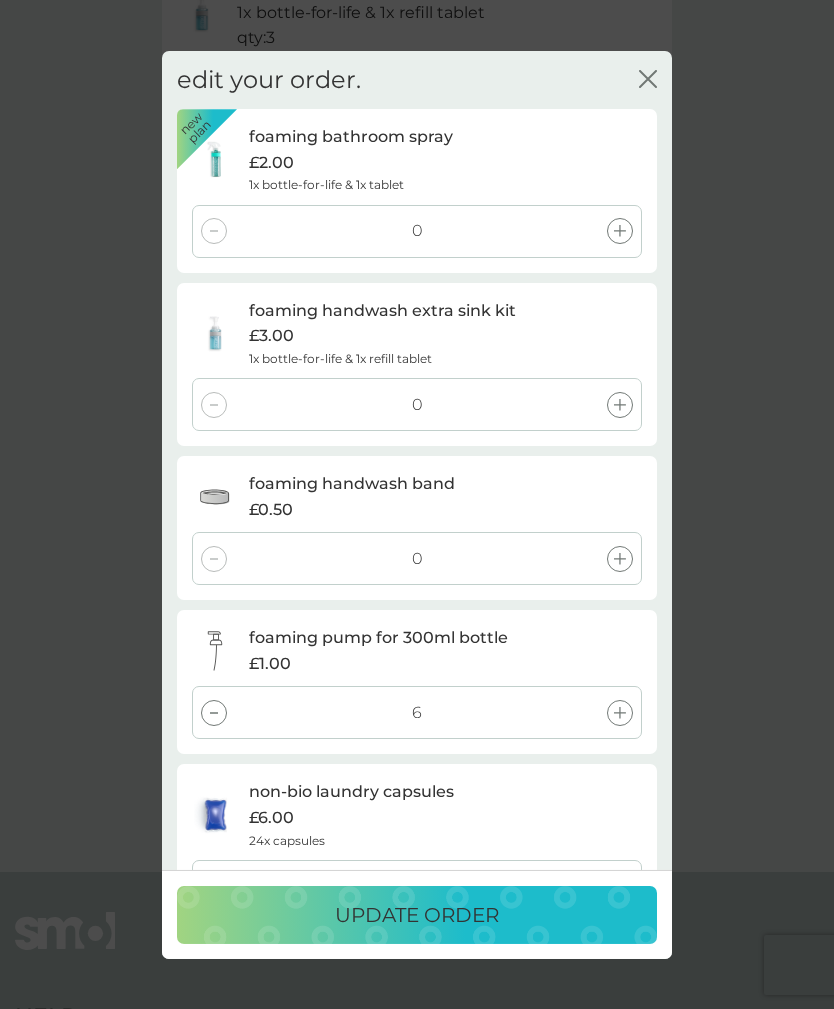 click at bounding box center (214, 713) 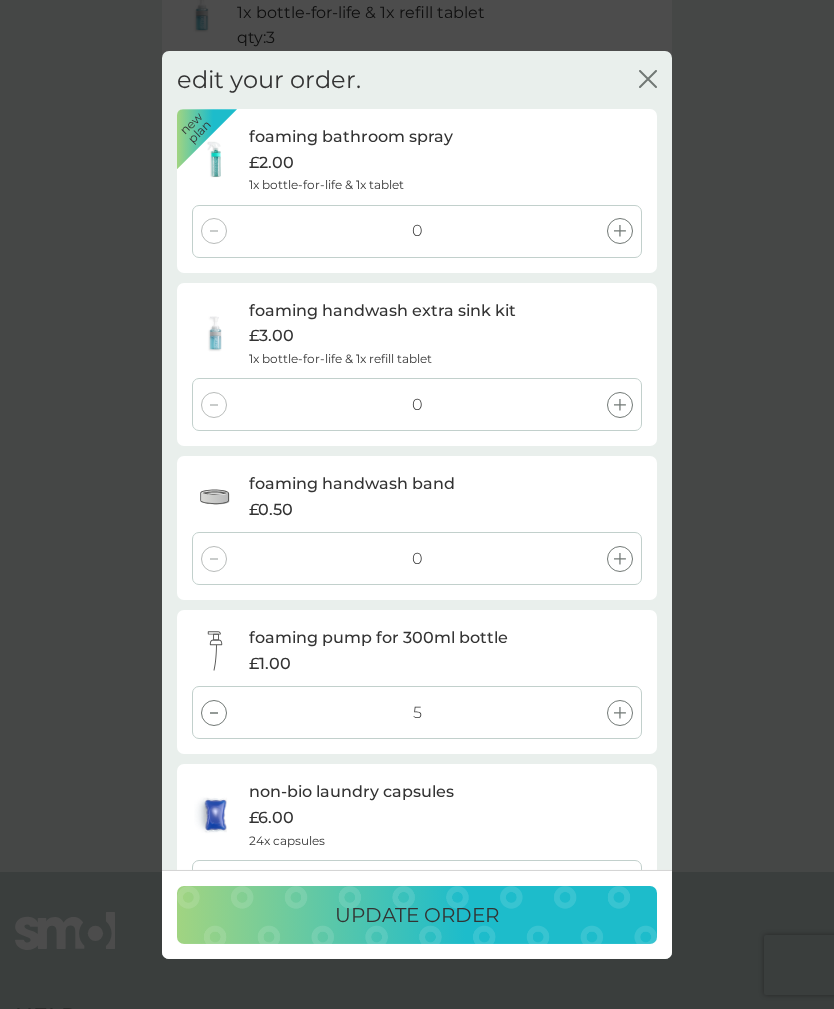 click at bounding box center (214, 713) 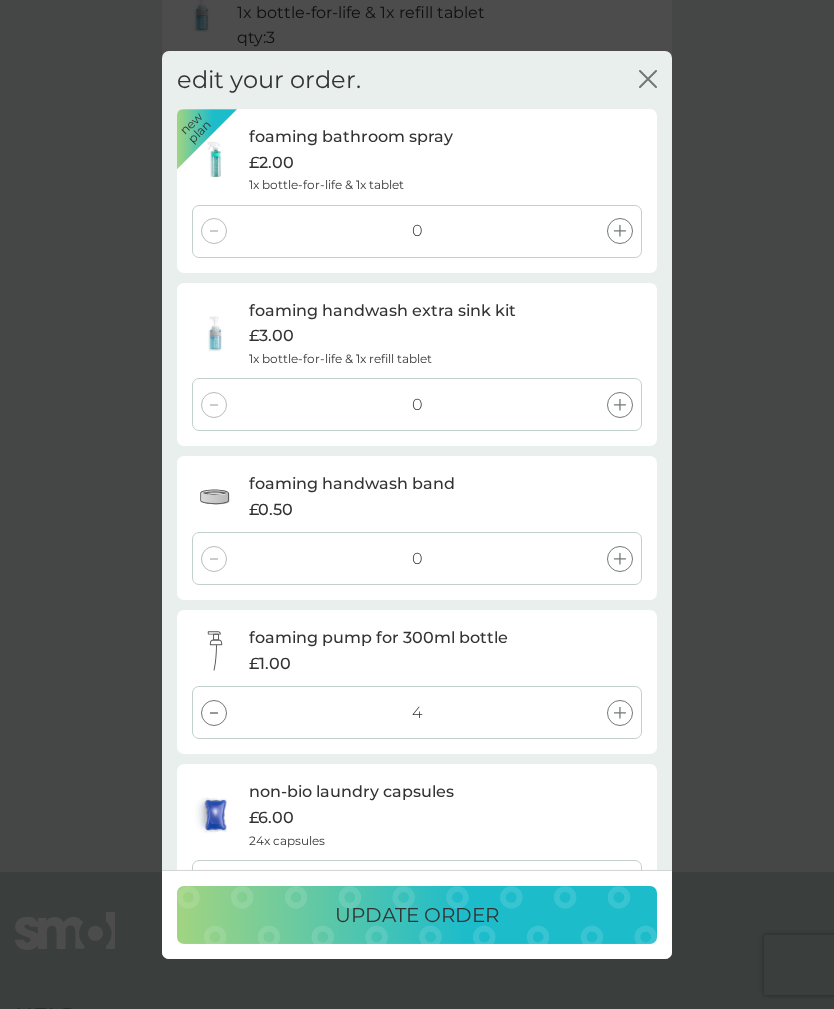 click at bounding box center [214, 713] 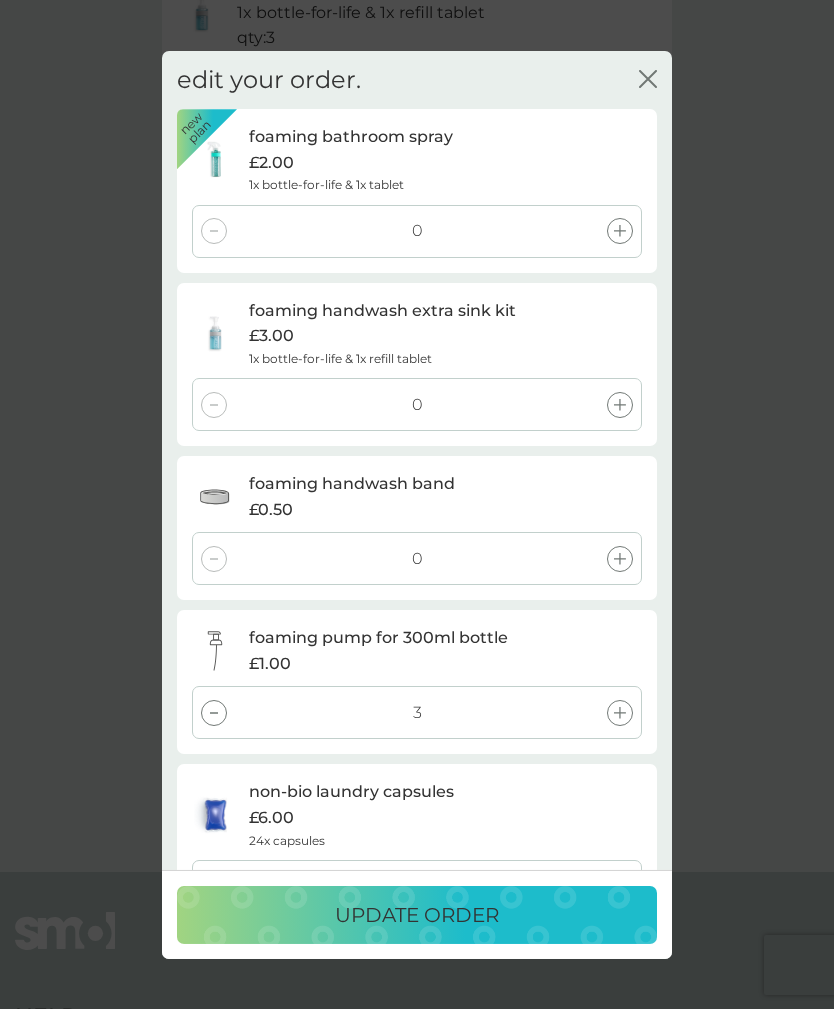 click at bounding box center [214, 713] 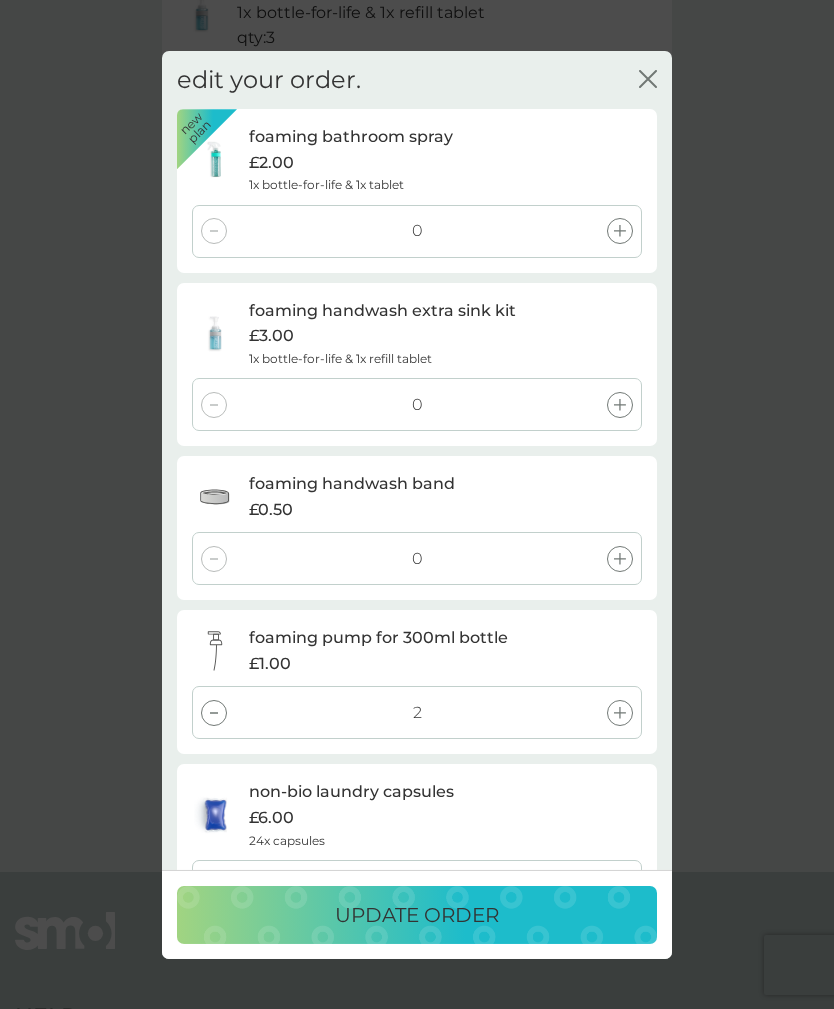 click at bounding box center (214, 713) 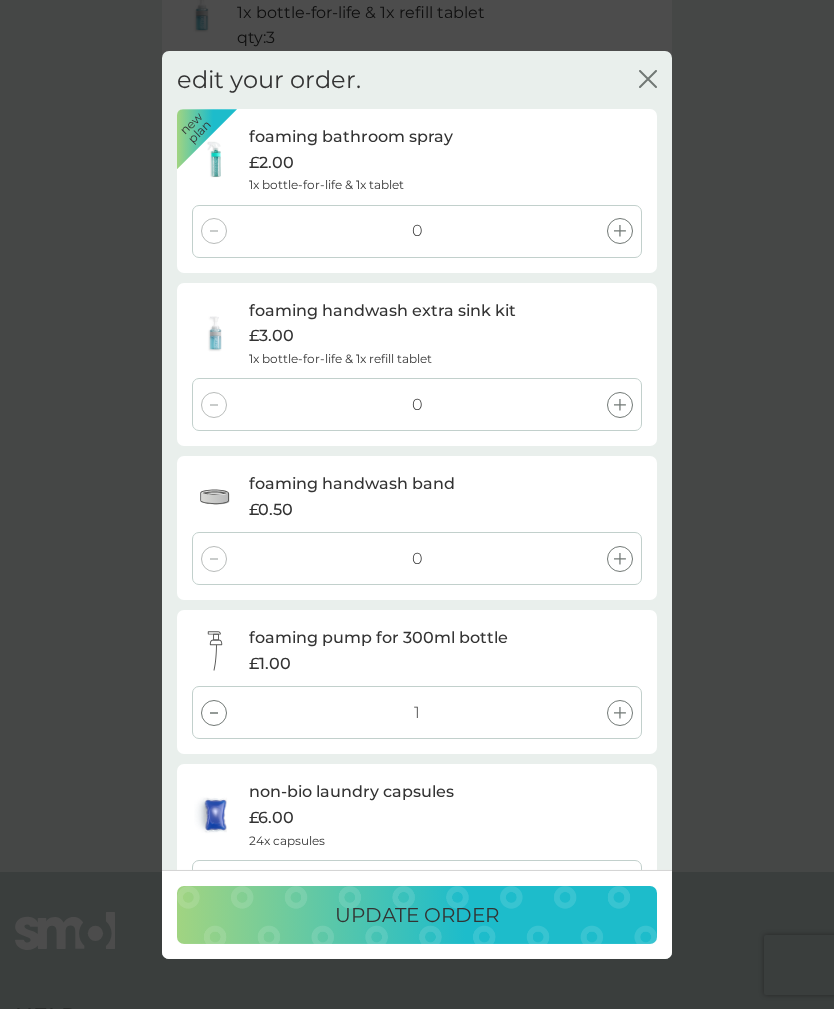 click at bounding box center [214, 713] 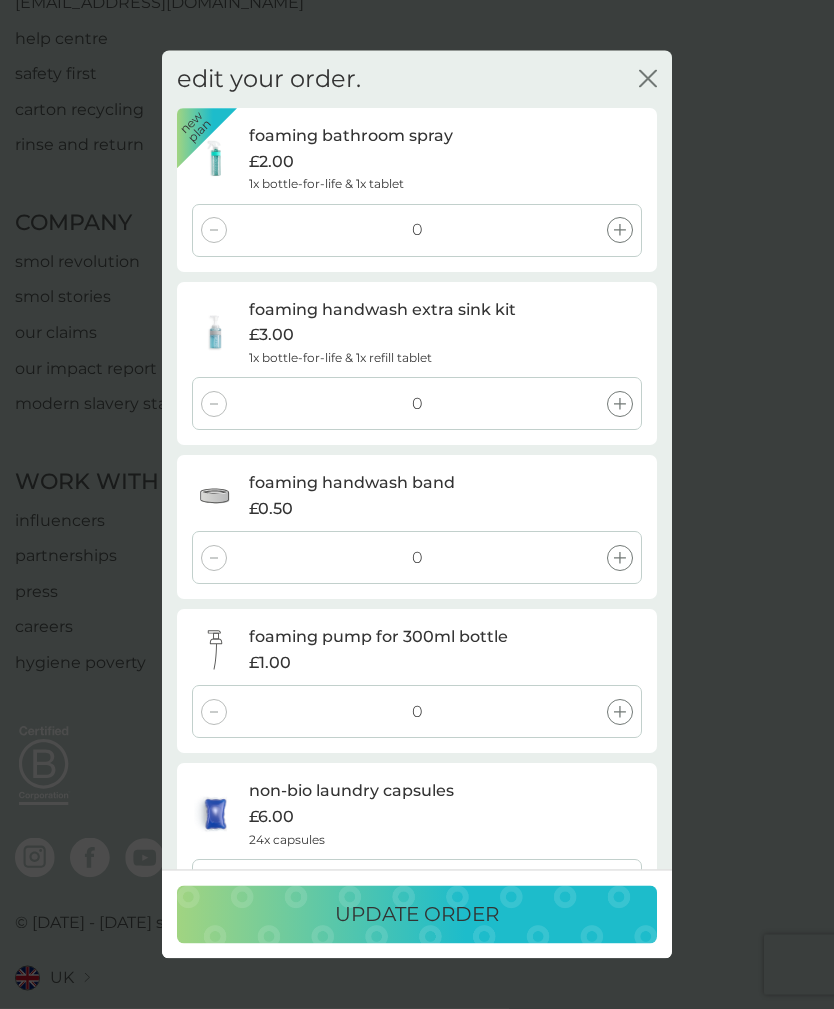 scroll, scrollTop: 1654, scrollLeft: 0, axis: vertical 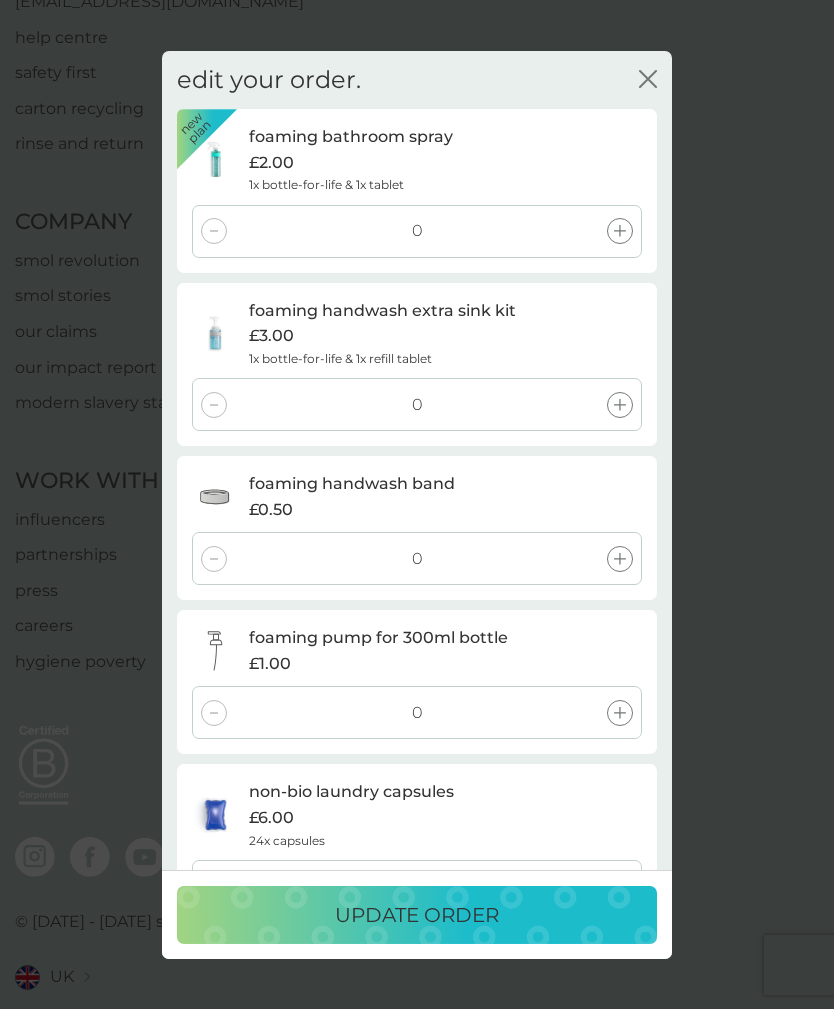 click on "update order" at bounding box center (417, 915) 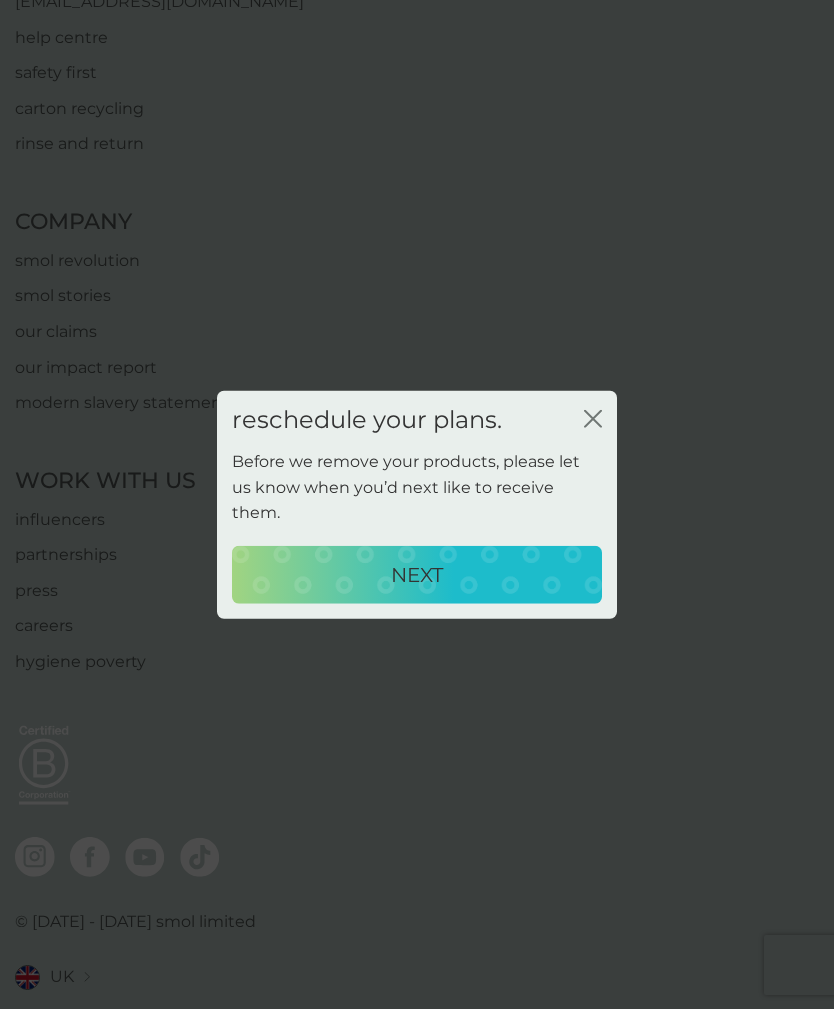 click on "reschedule your plans. close" at bounding box center (417, 419) 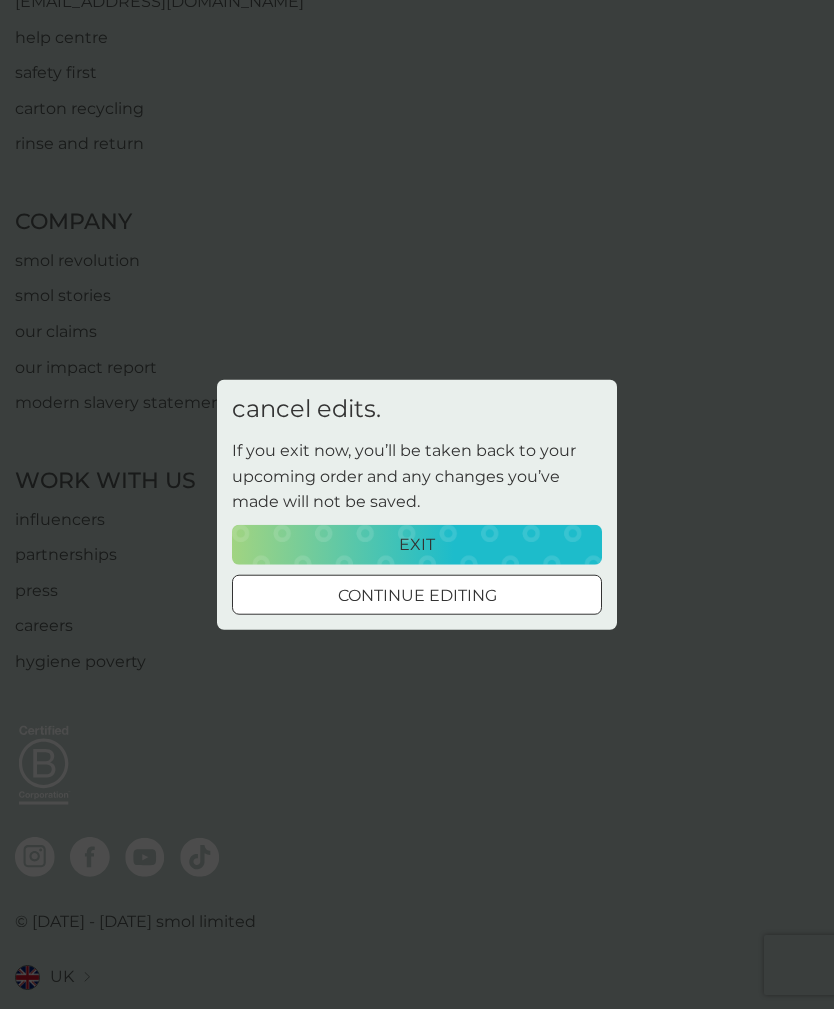 click on "continue editing" at bounding box center (417, 596) 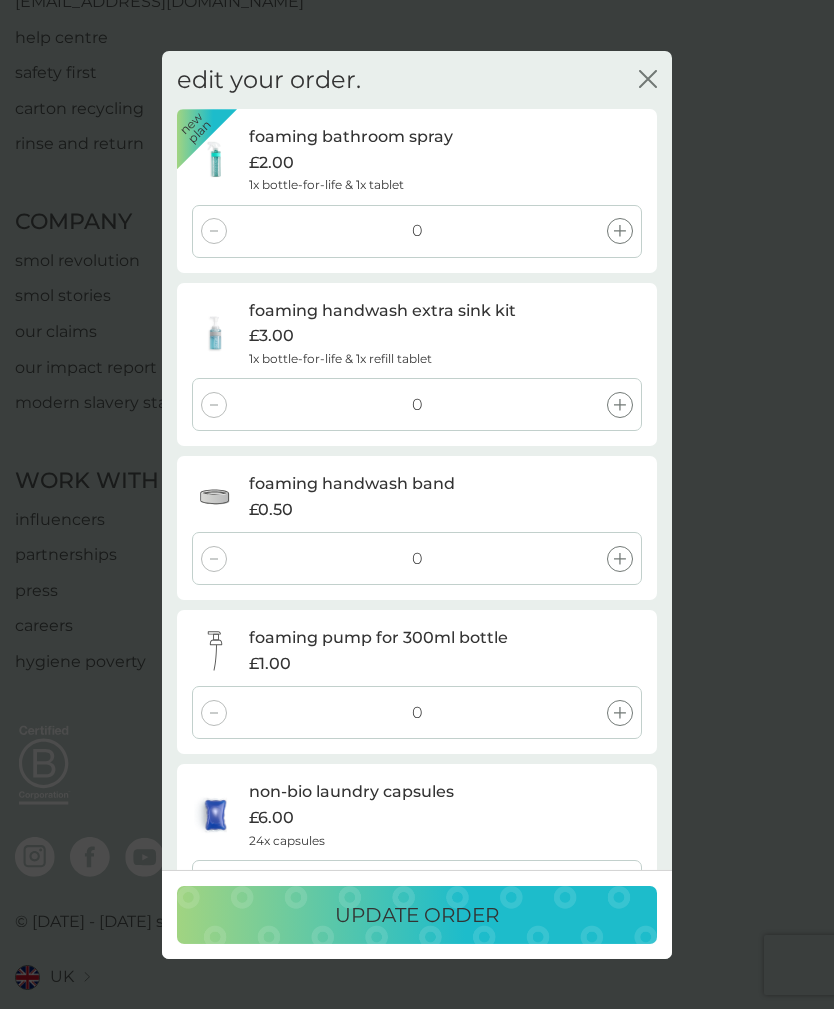 click at bounding box center [214, 231] 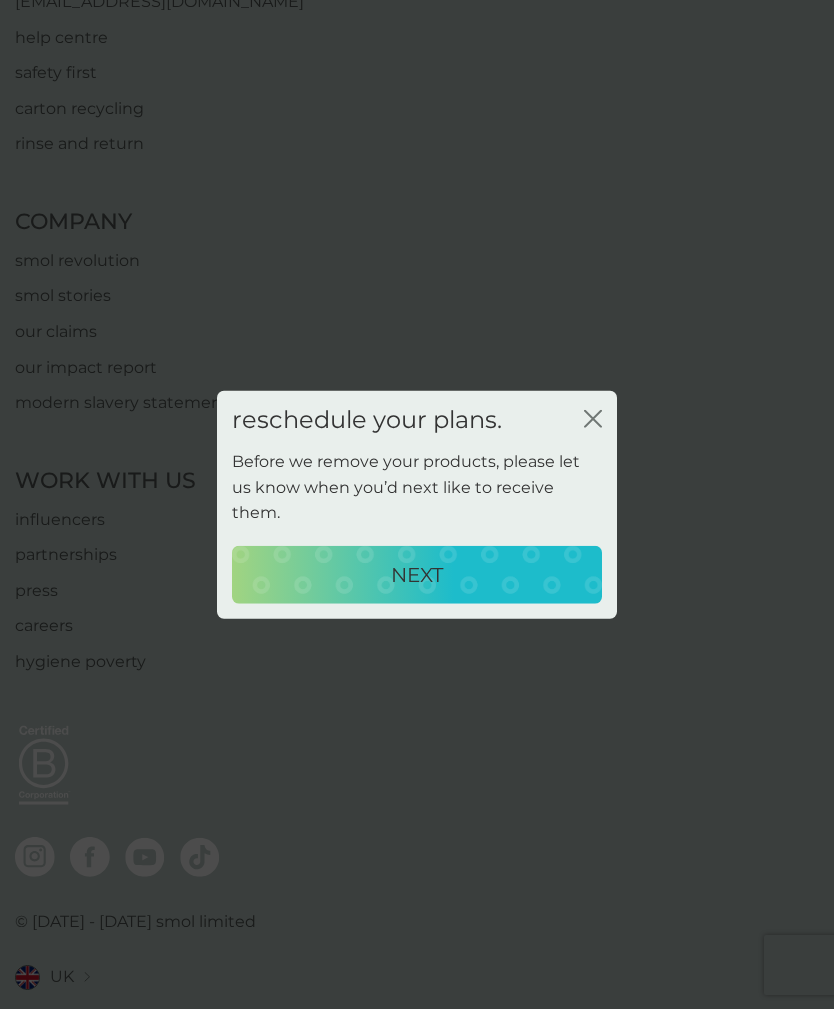 click on "NEXT" at bounding box center (417, 575) 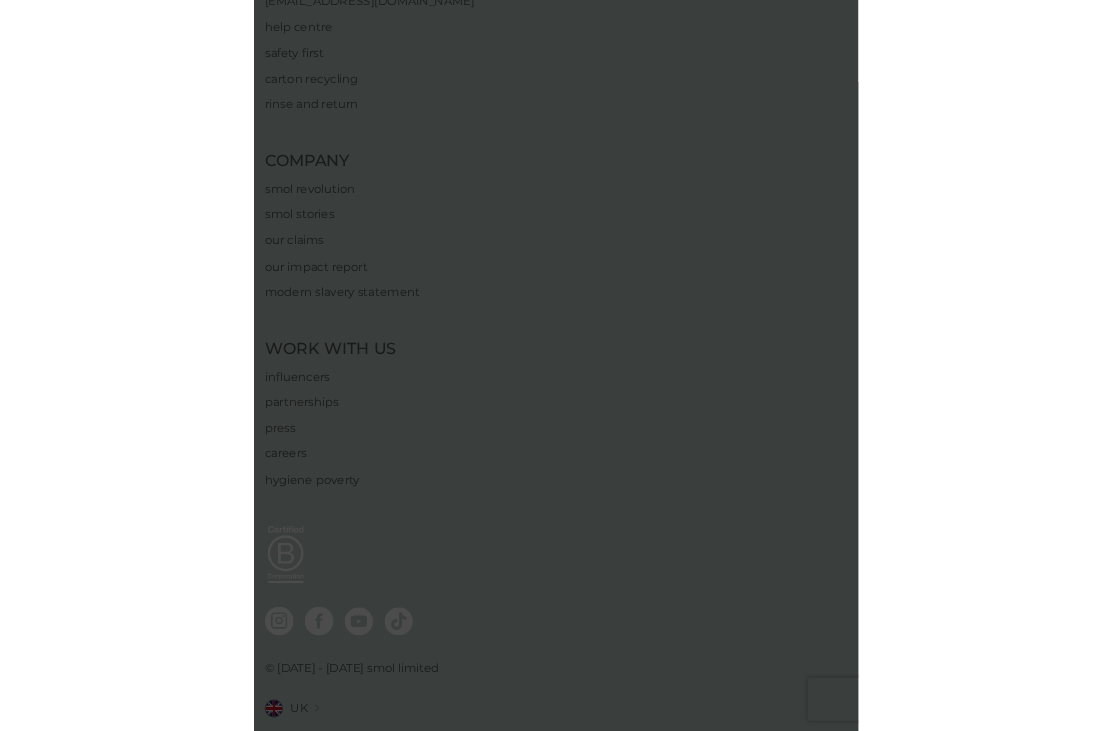 scroll, scrollTop: 1132, scrollLeft: 0, axis: vertical 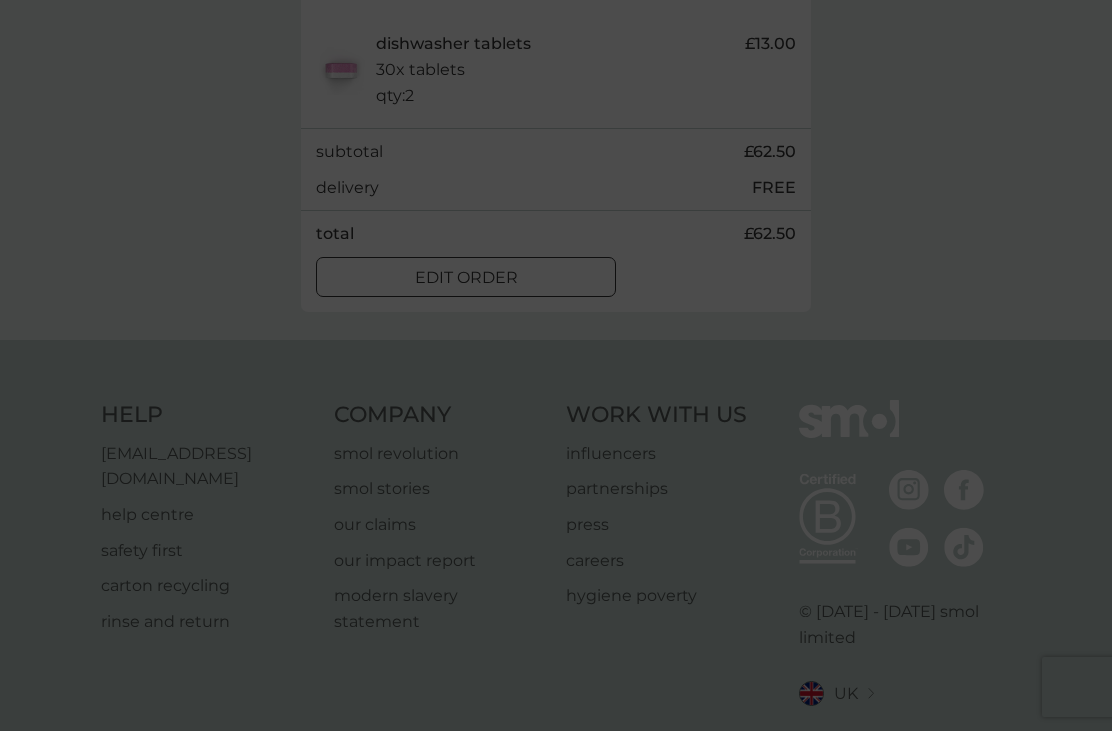 click at bounding box center (556, 365) 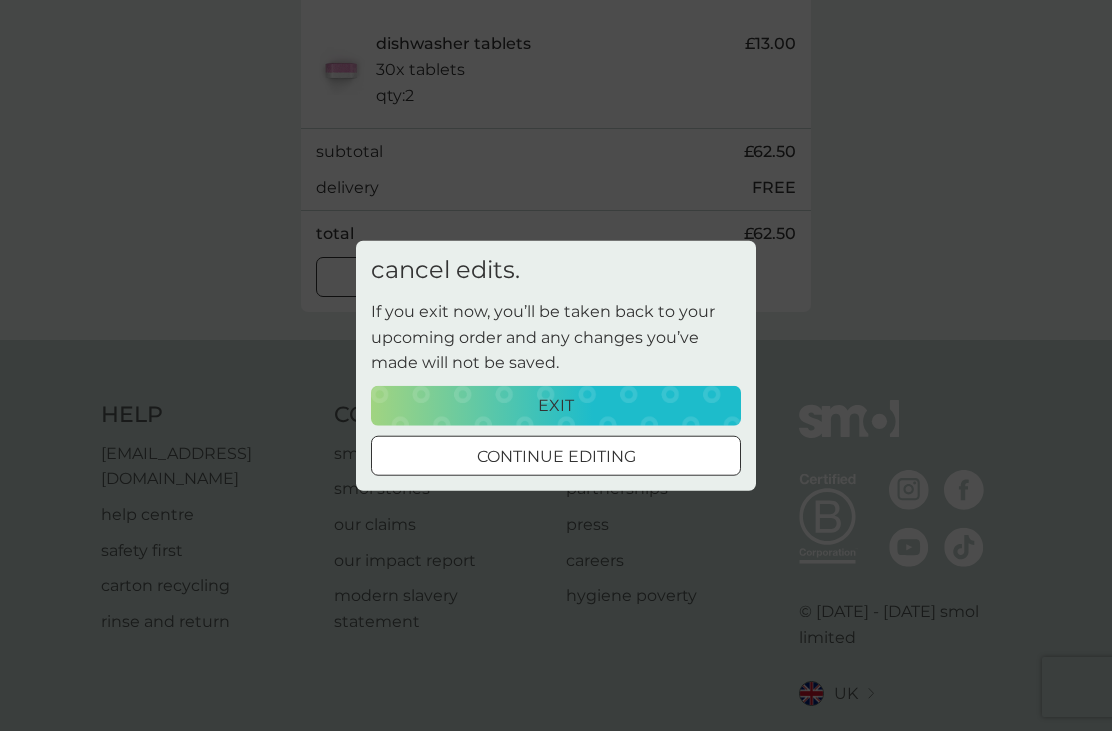 click on "cancel edits. If you exit now, you’ll be taken back to your upcoming order and any changes you’ve made will not be saved. exit continue editing" at bounding box center [556, 365] 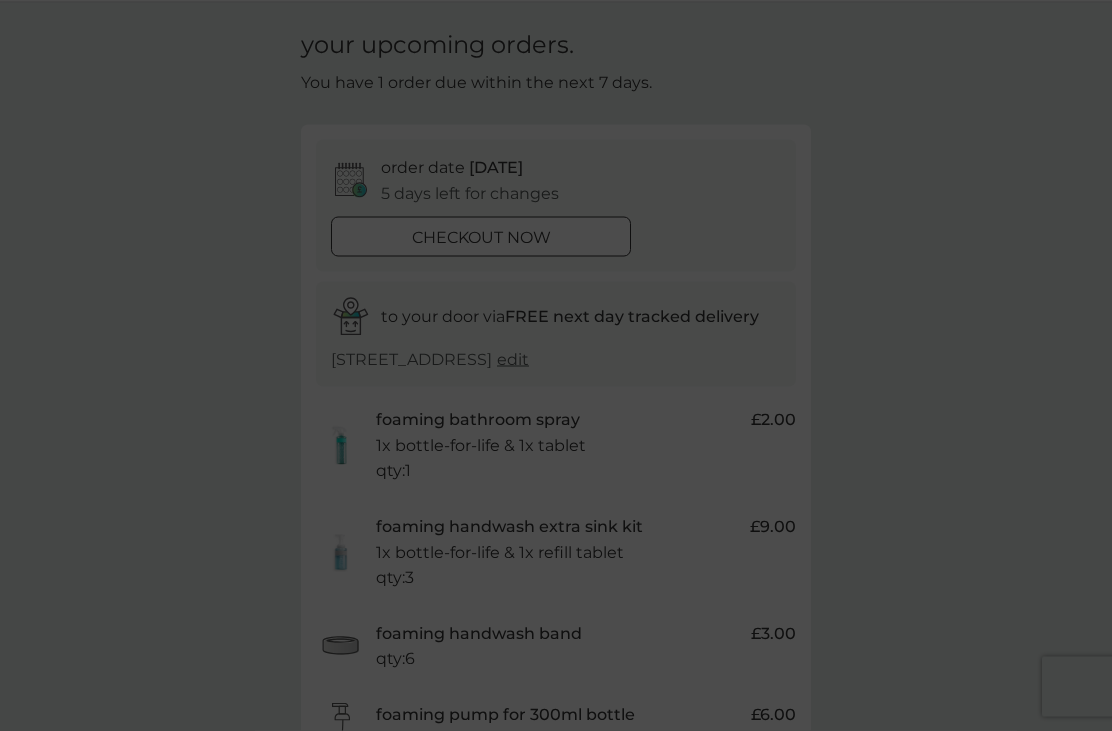 scroll, scrollTop: 60, scrollLeft: 0, axis: vertical 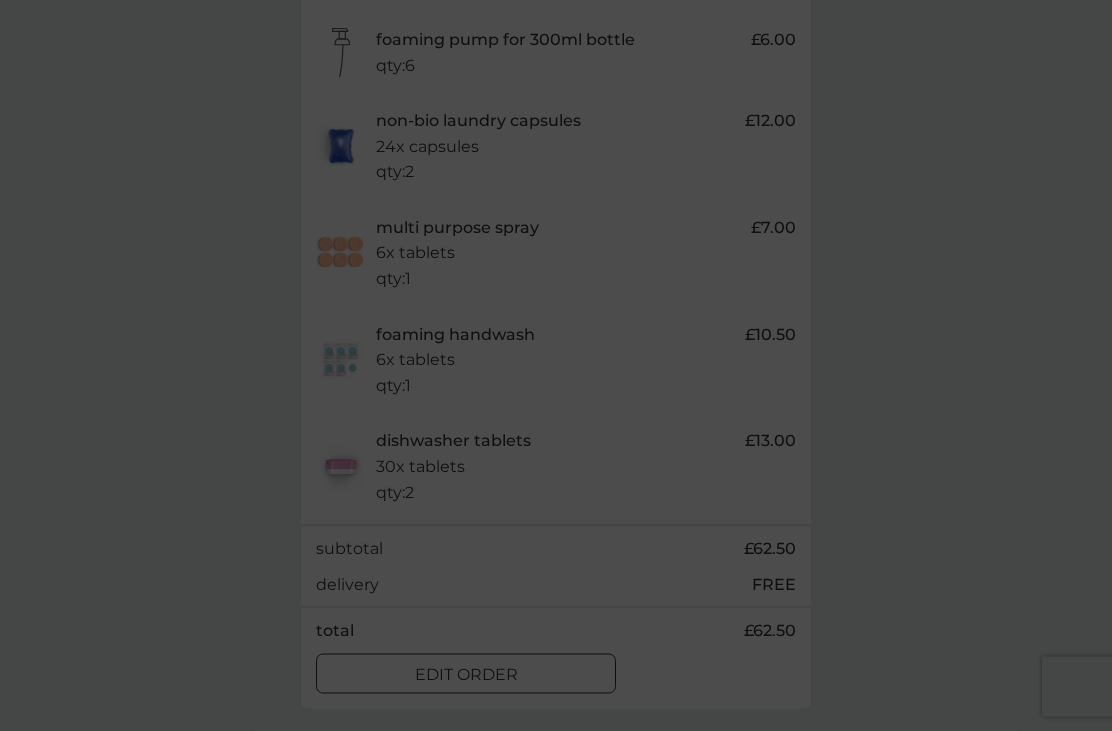 click at bounding box center [556, 365] 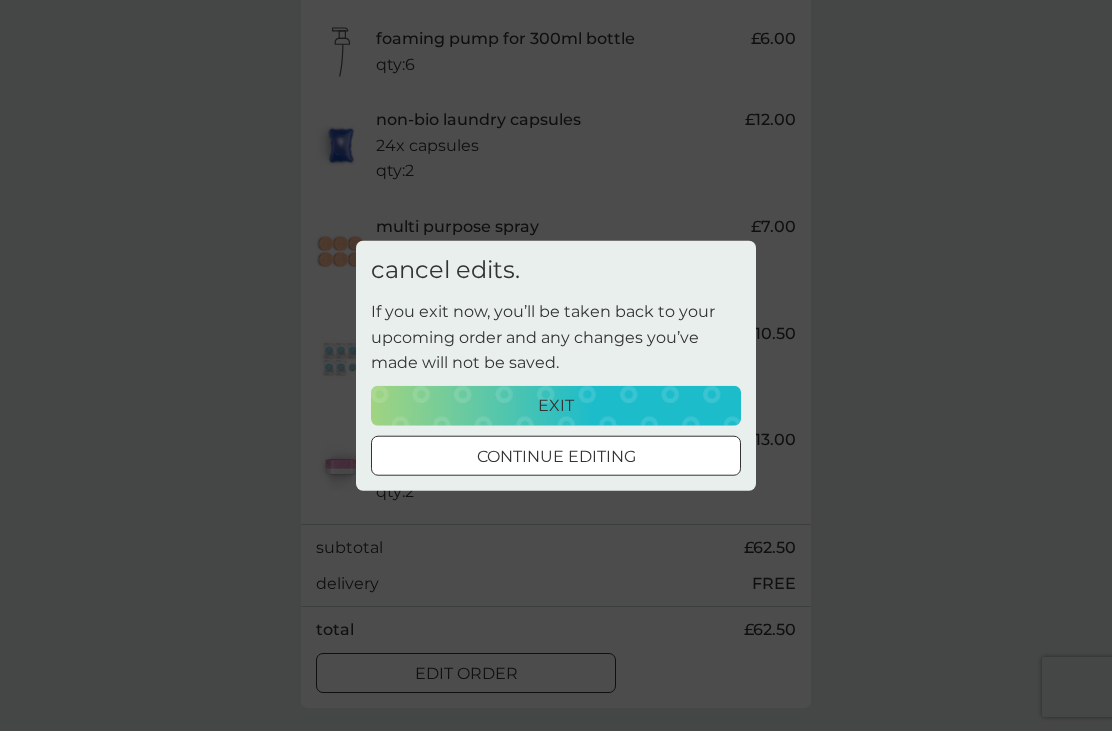 click on "exit" at bounding box center [556, 406] 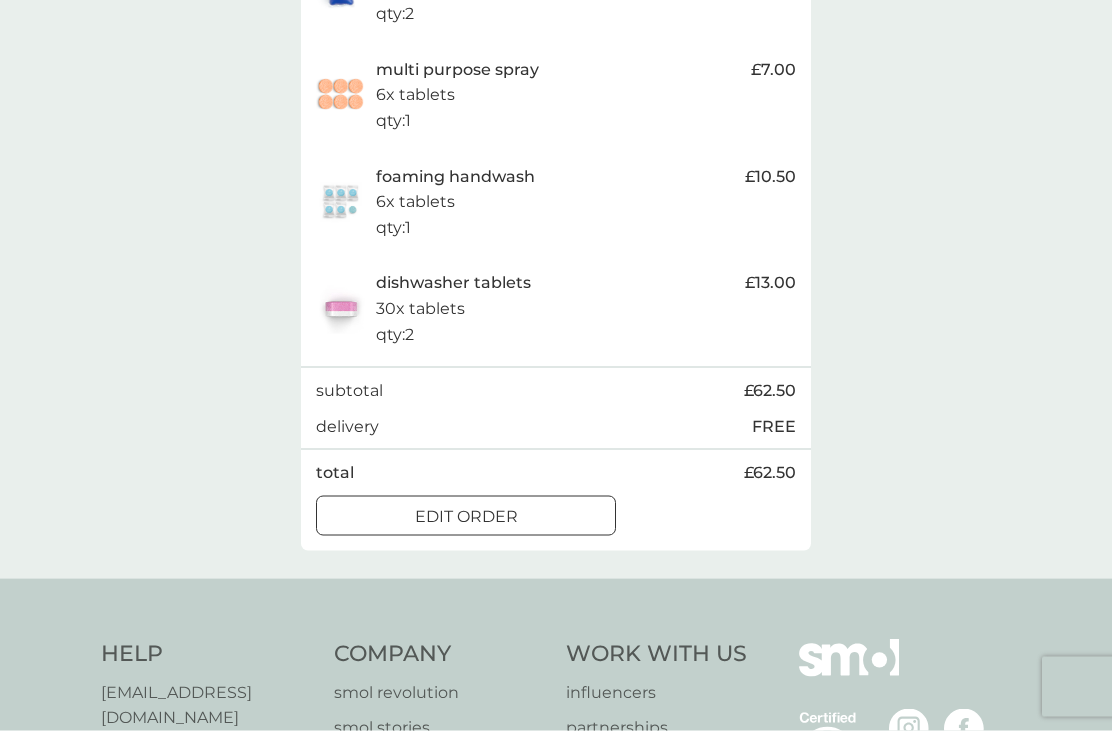 scroll, scrollTop: 894, scrollLeft: 0, axis: vertical 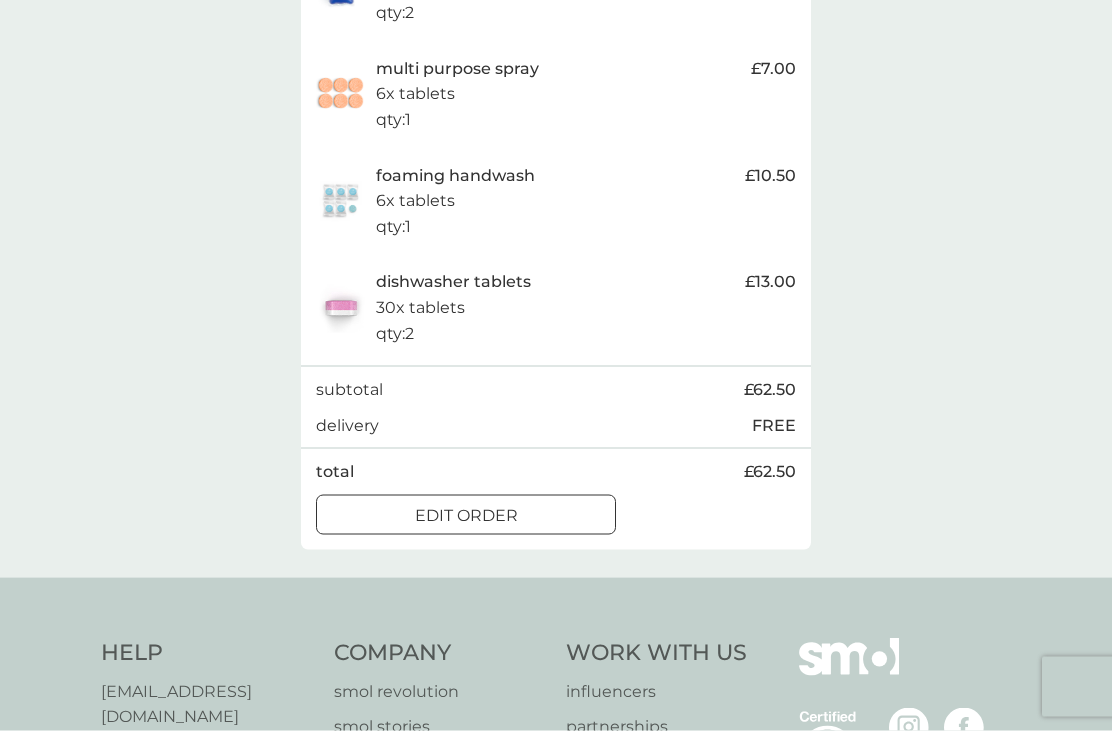 click on "edit order" at bounding box center (466, 516) 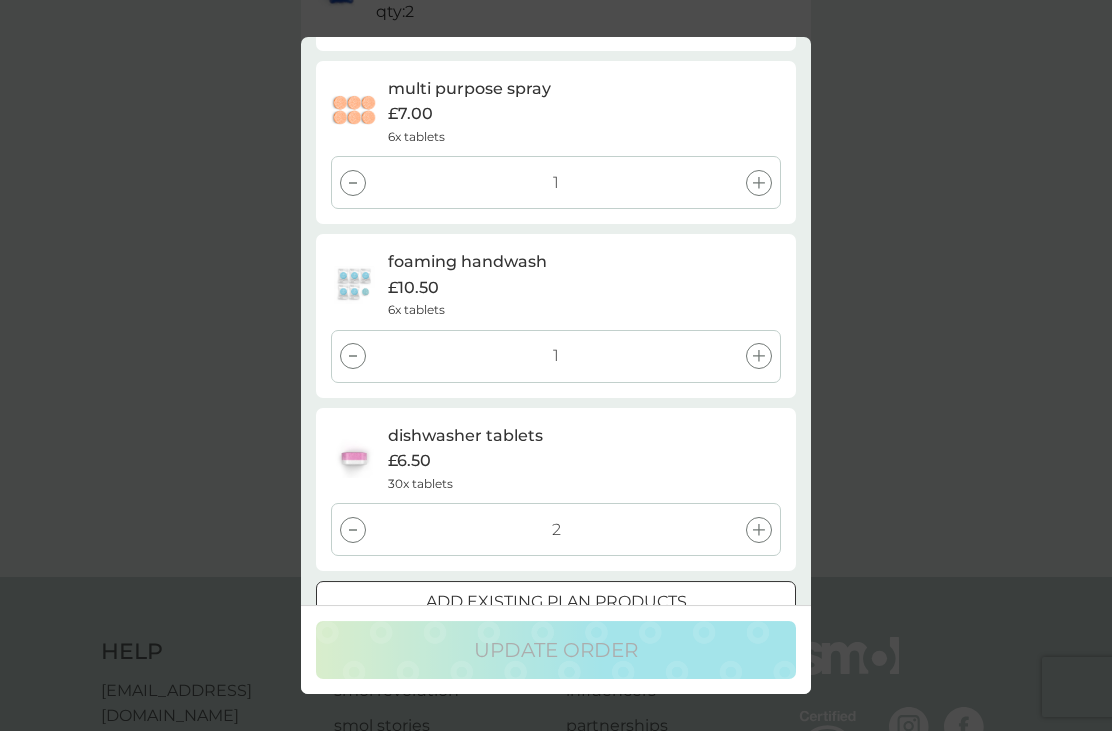 scroll, scrollTop: 859, scrollLeft: 0, axis: vertical 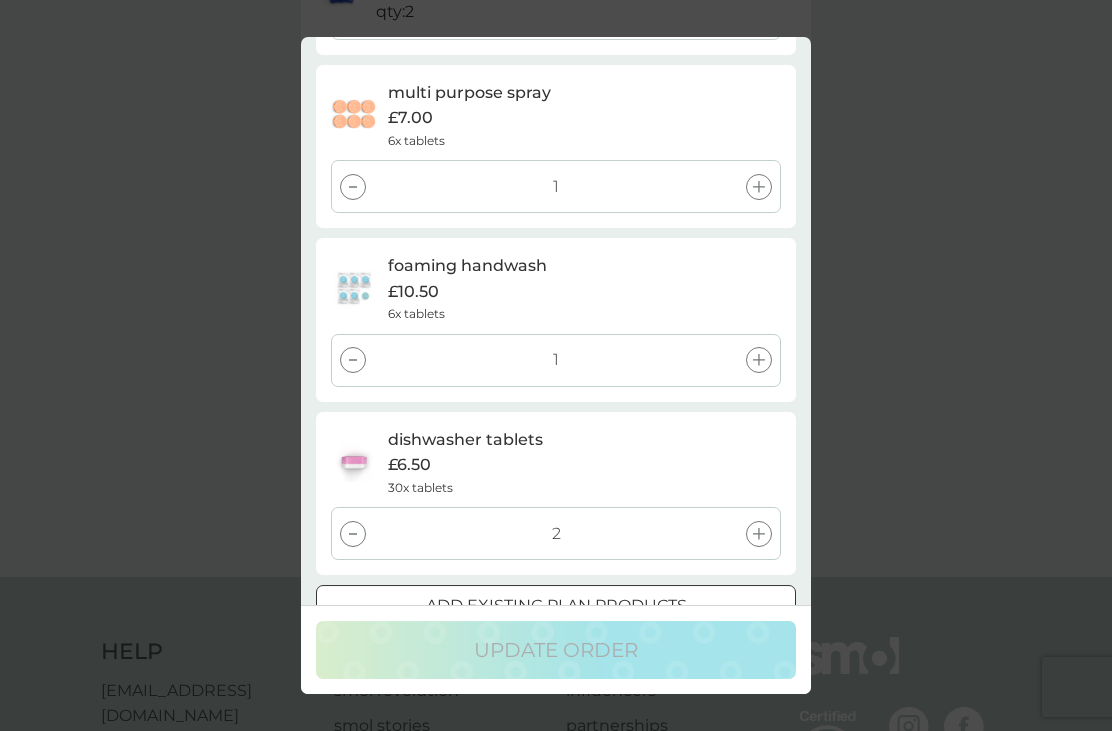click on "cancel order" at bounding box center (556, 647) 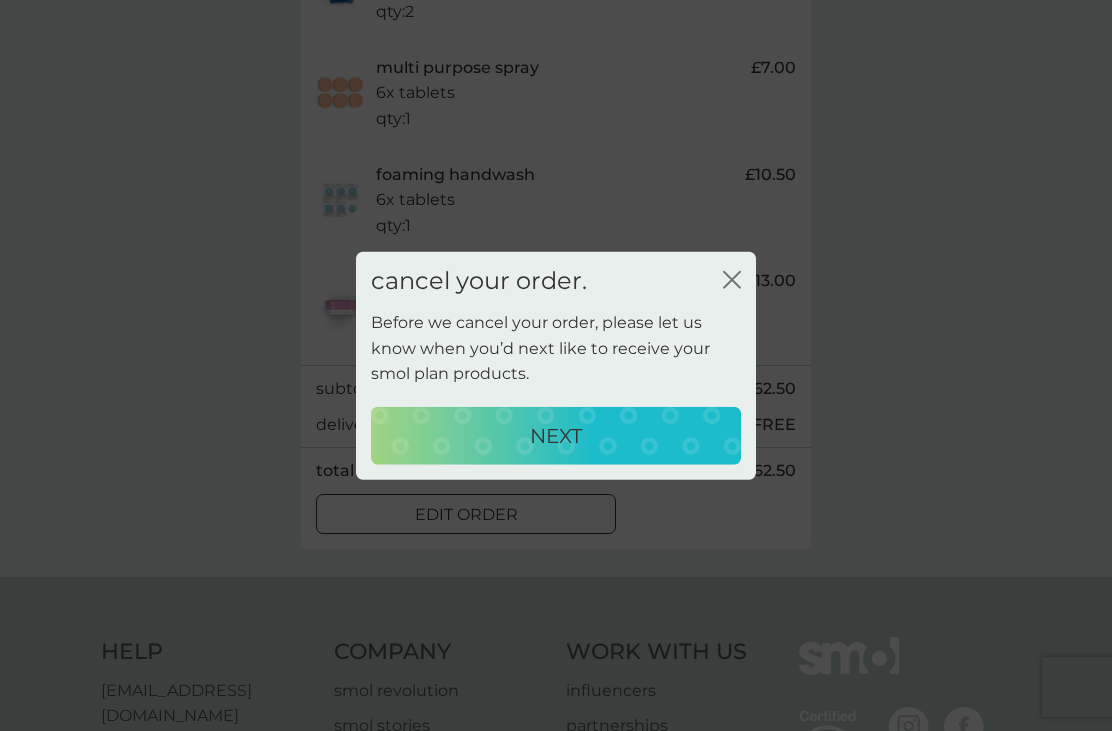 click on "NEXT" at bounding box center [556, 436] 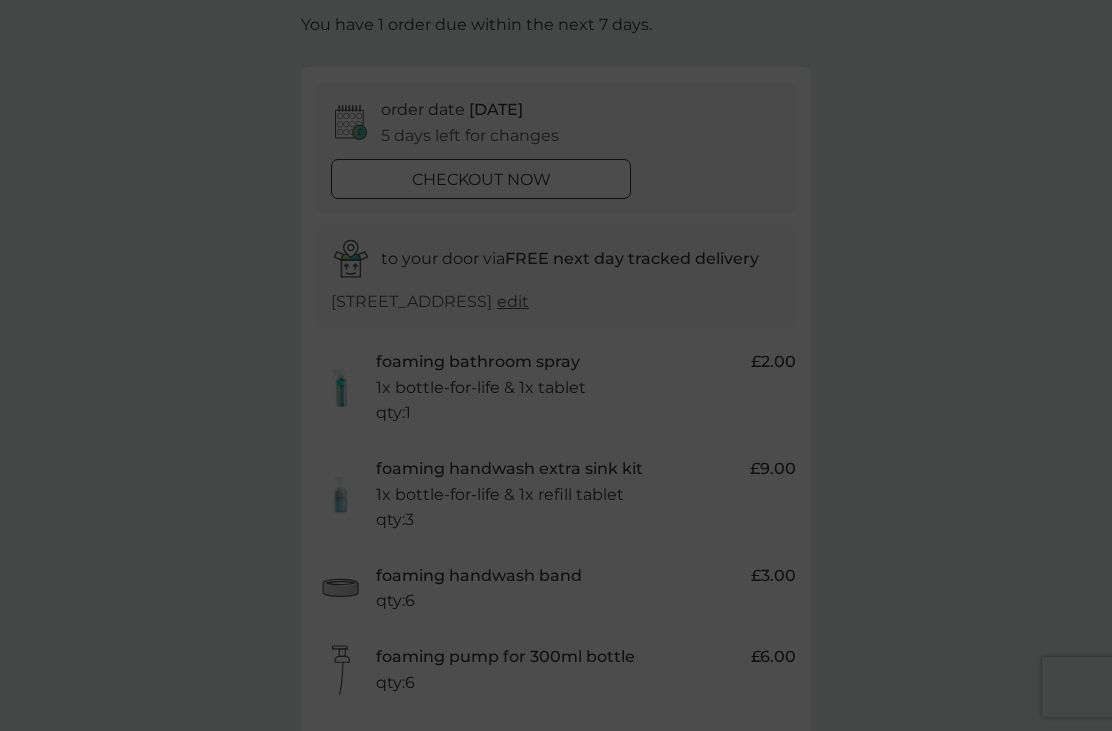 scroll, scrollTop: 0, scrollLeft: 0, axis: both 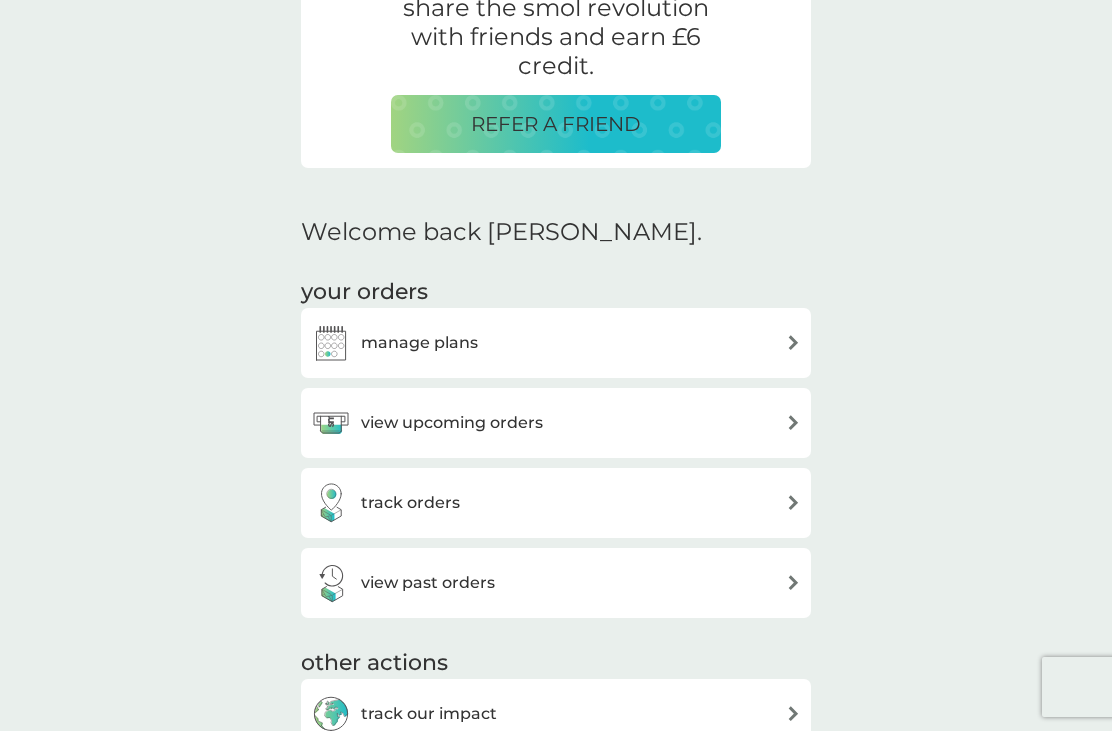 click on "manage plans" at bounding box center (556, 343) 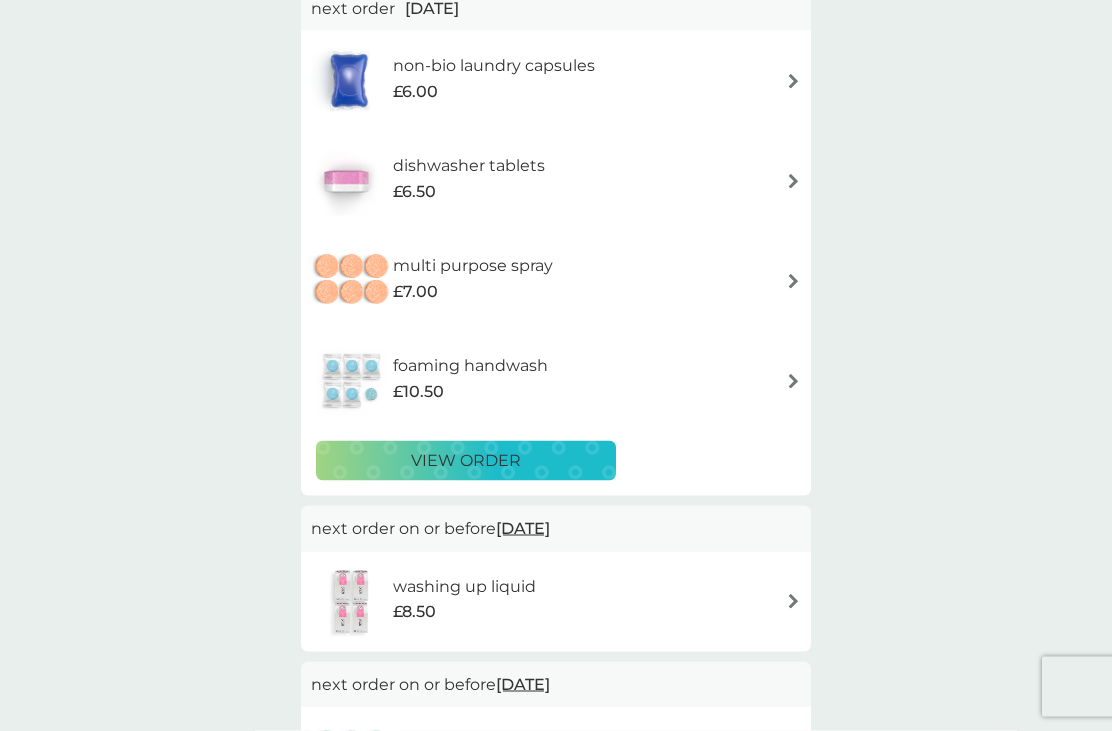 scroll, scrollTop: 195, scrollLeft: 0, axis: vertical 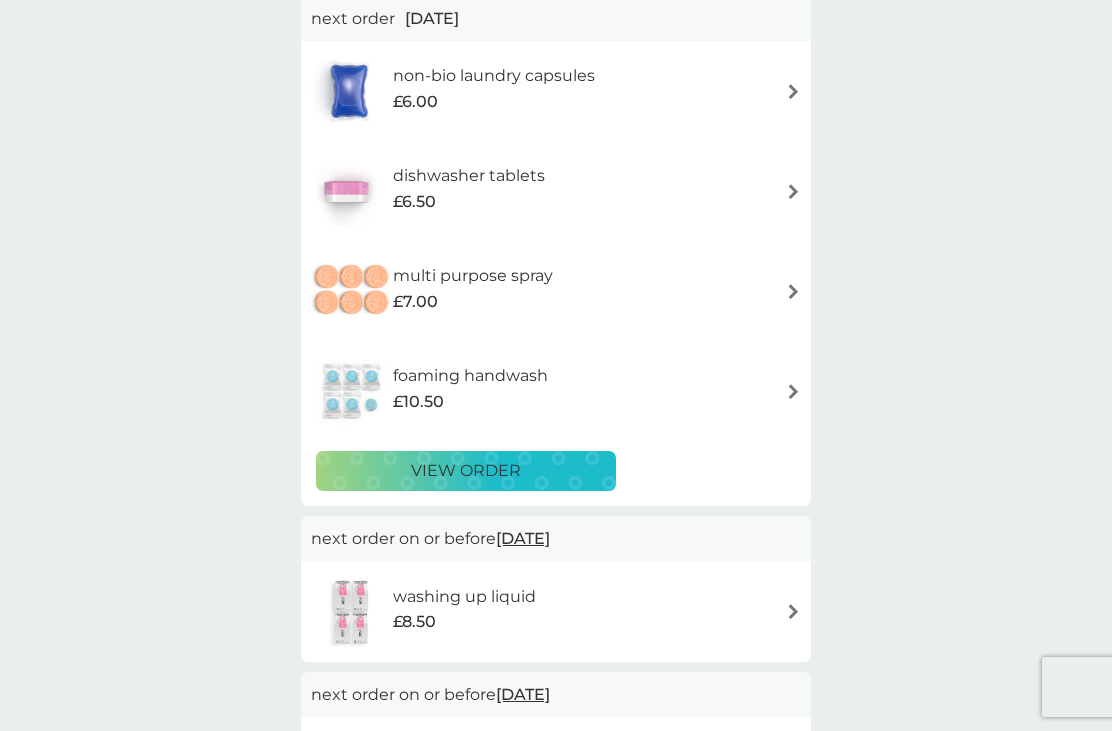 click on "view order" at bounding box center [466, 471] 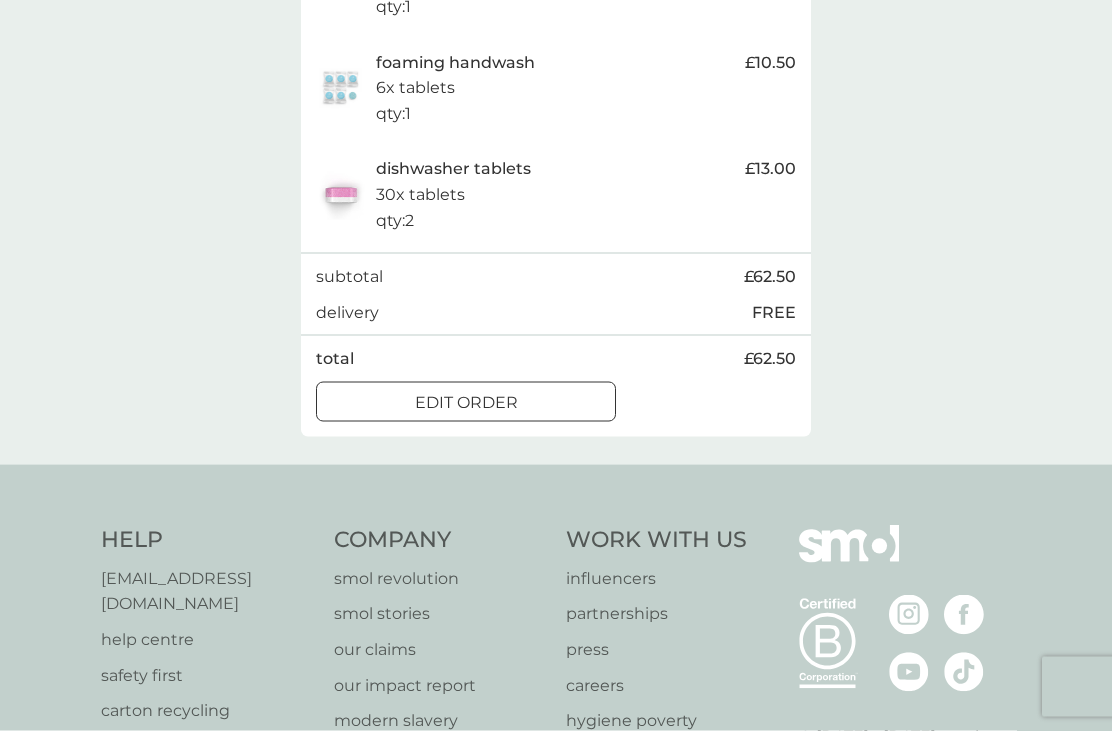 scroll, scrollTop: 1008, scrollLeft: 0, axis: vertical 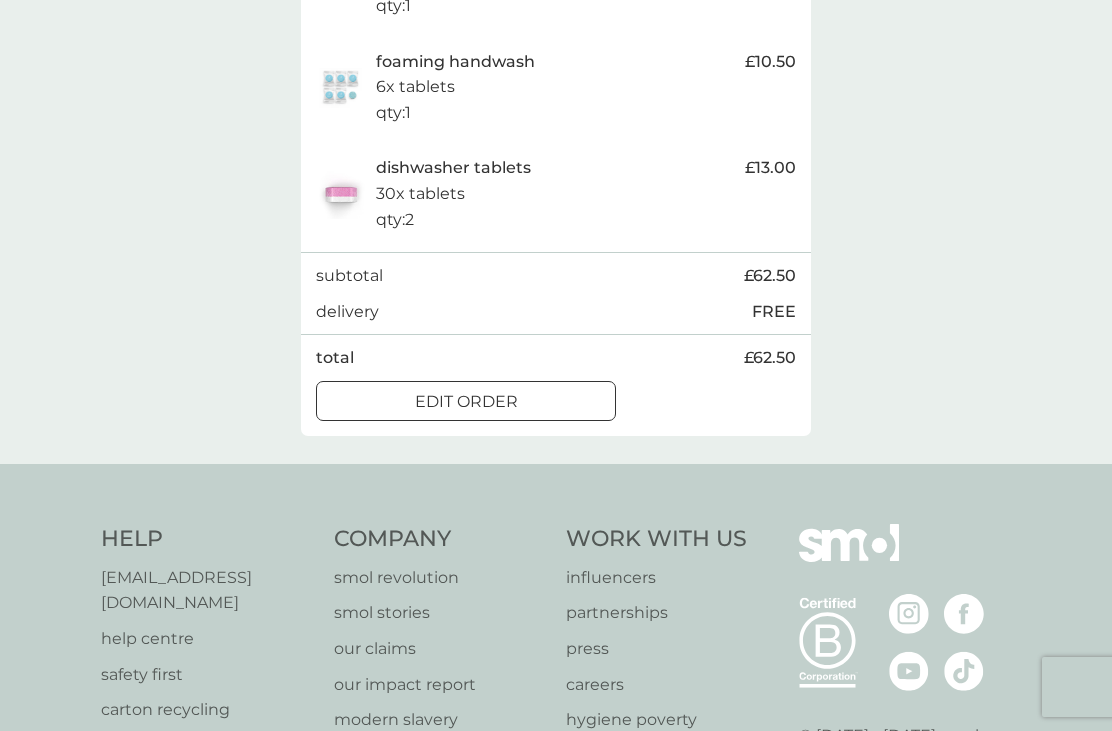 click on "edit order" at bounding box center [466, 402] 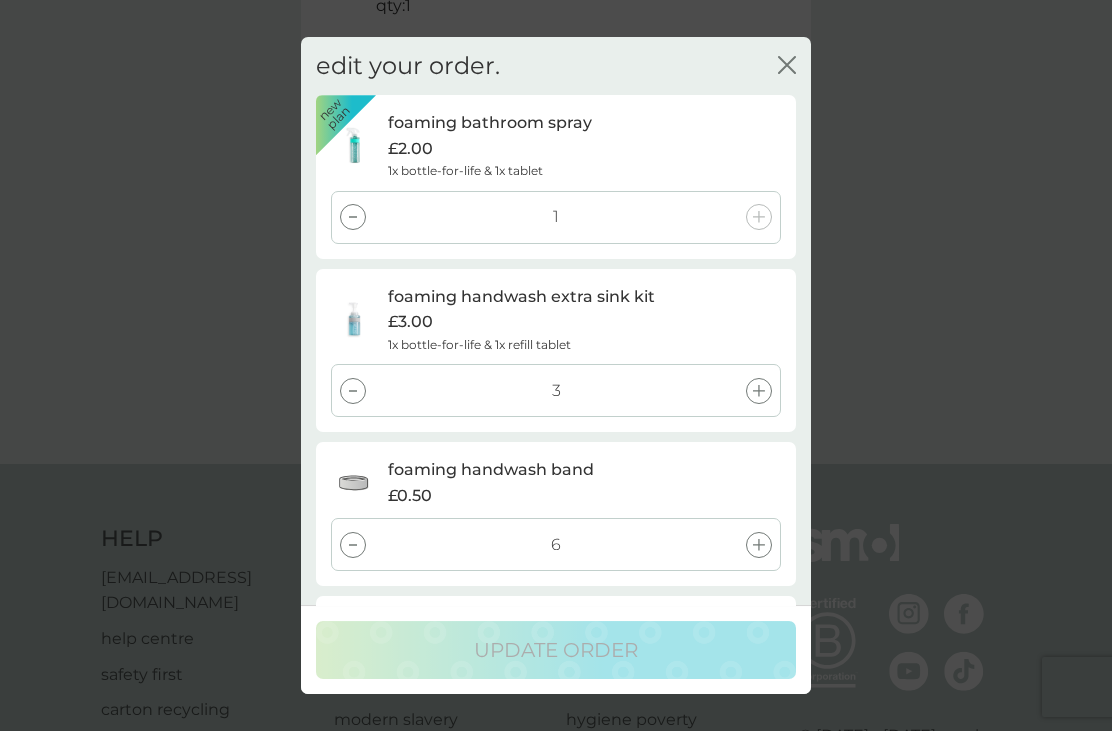 click at bounding box center [353, 217] 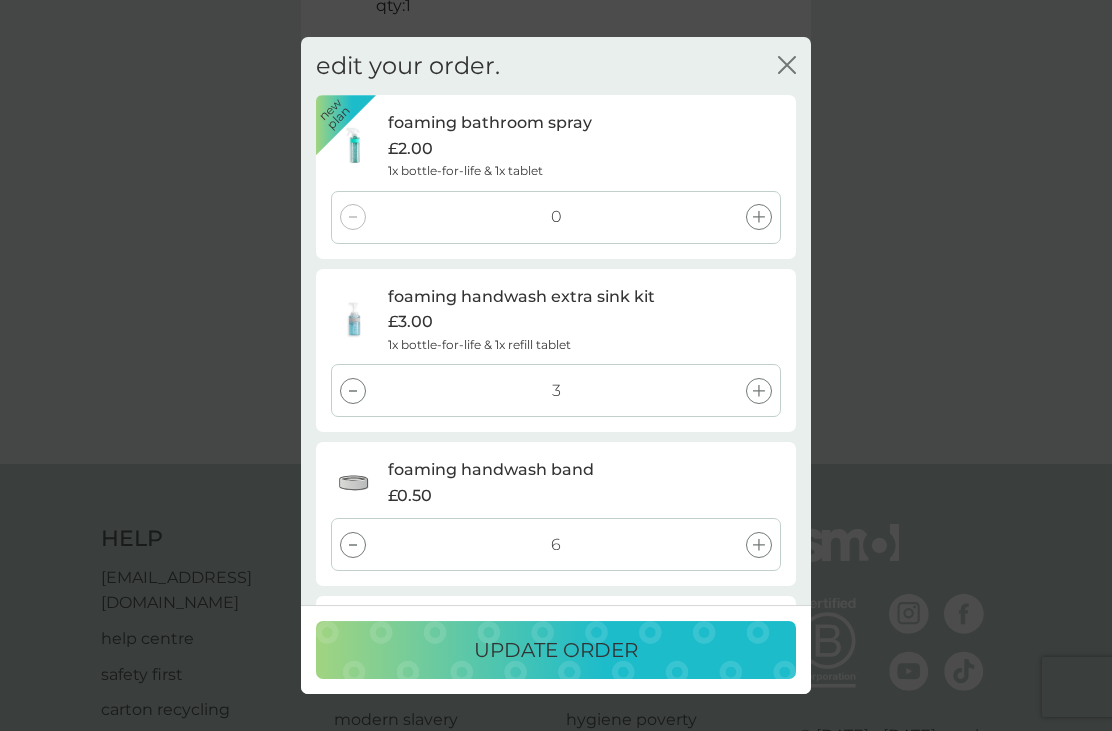 click on "3" at bounding box center (556, 390) 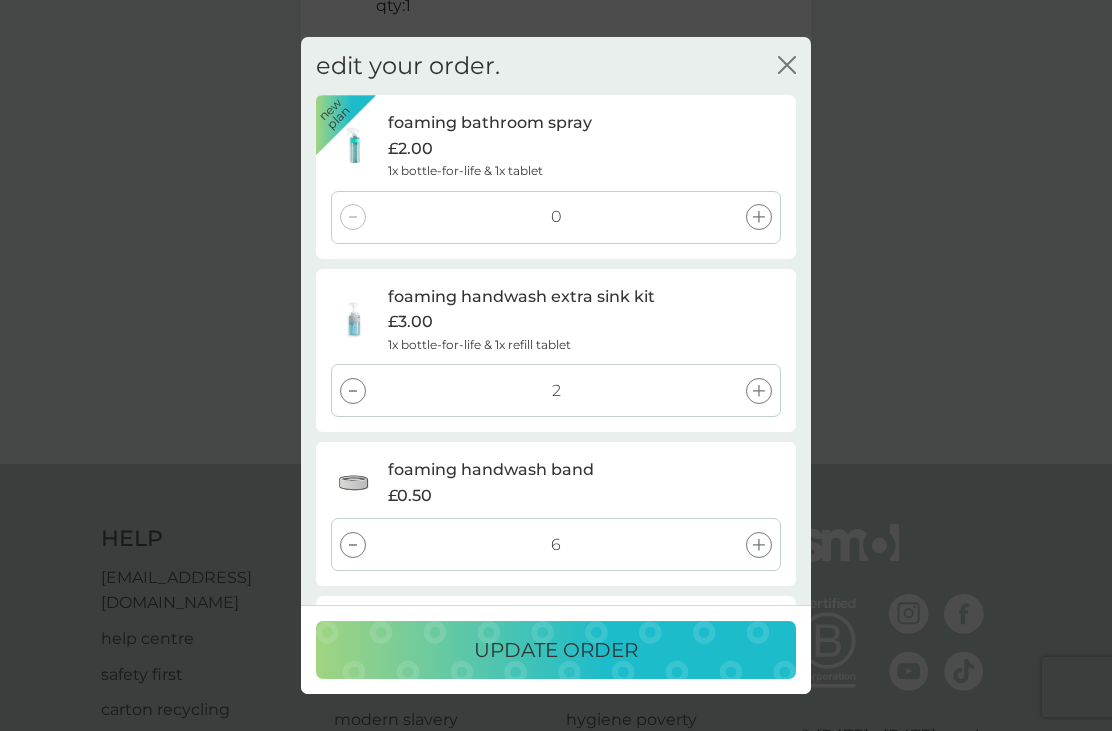 click at bounding box center (353, 391) 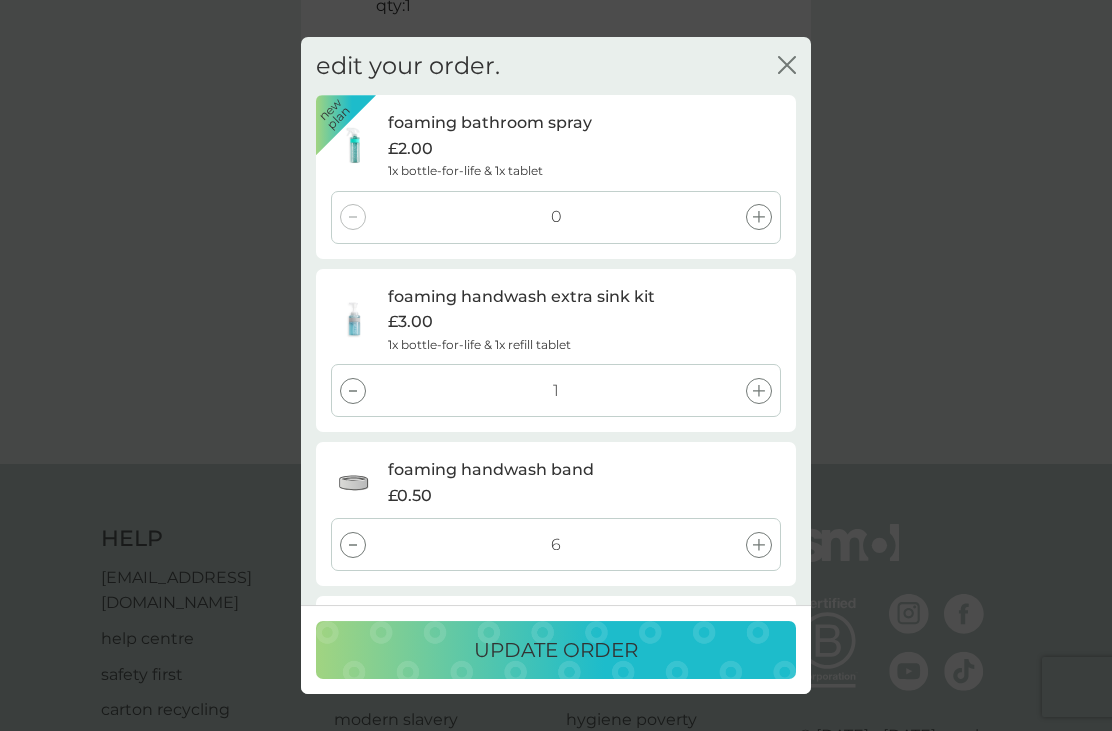 click on "1" at bounding box center [556, 390] 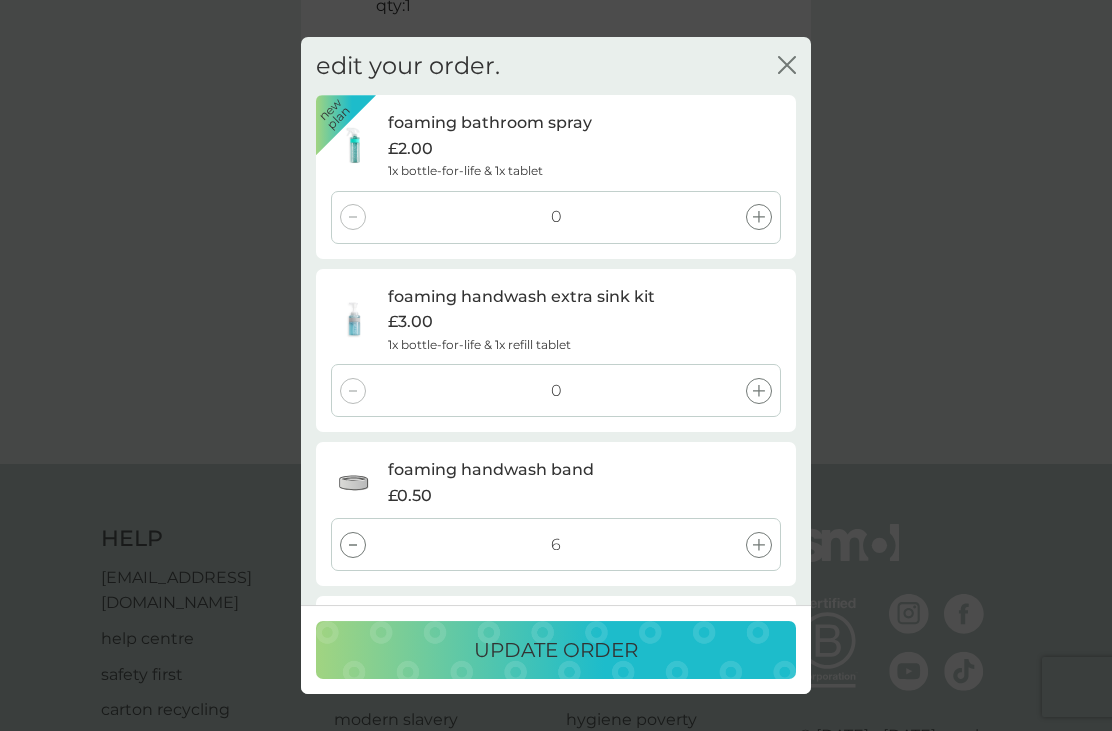 click at bounding box center (353, 545) 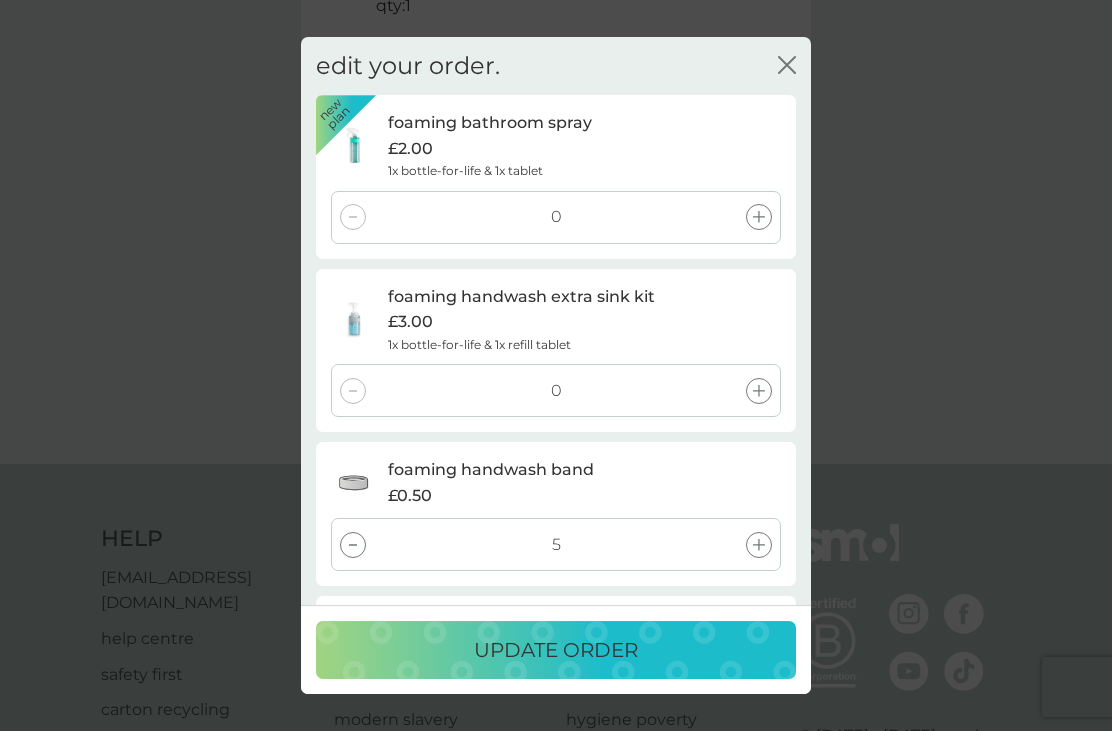 click at bounding box center (353, 545) 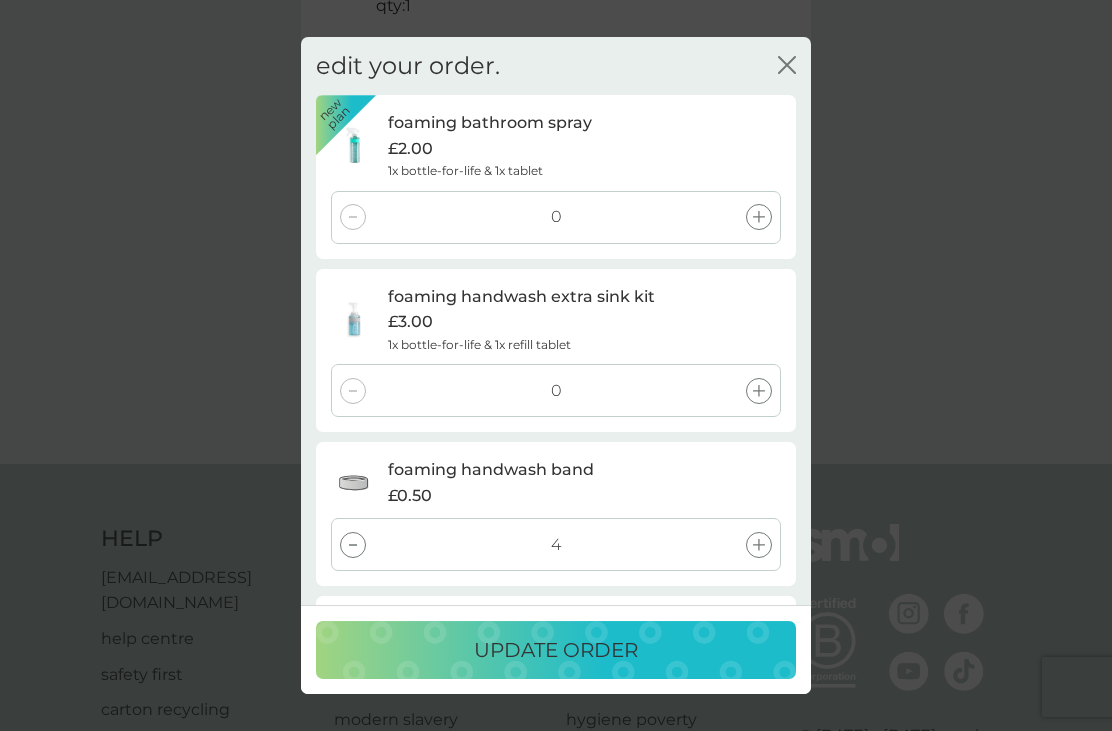 click at bounding box center (353, 545) 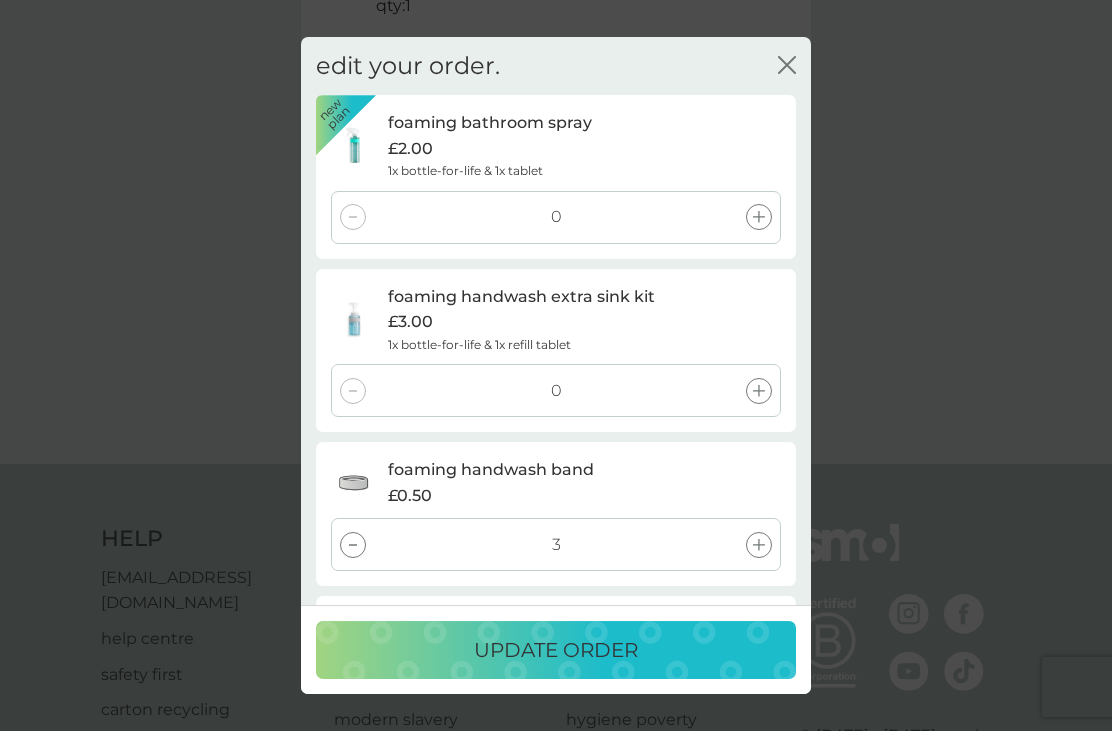 click 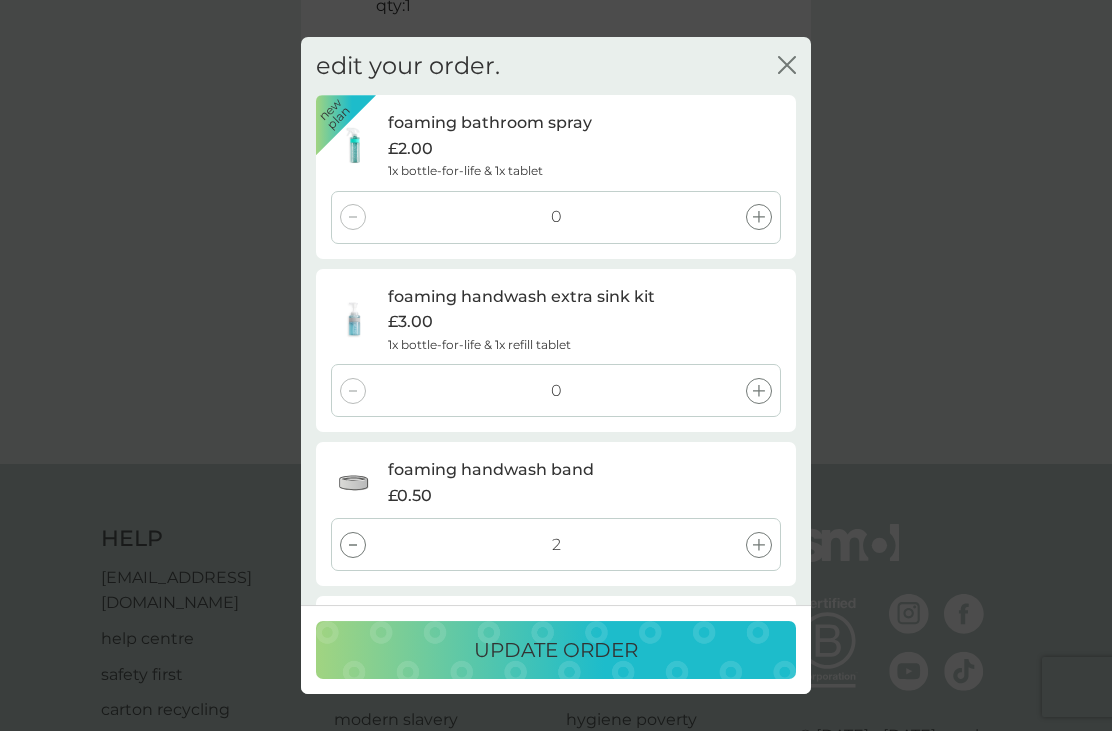 click at bounding box center [353, 545] 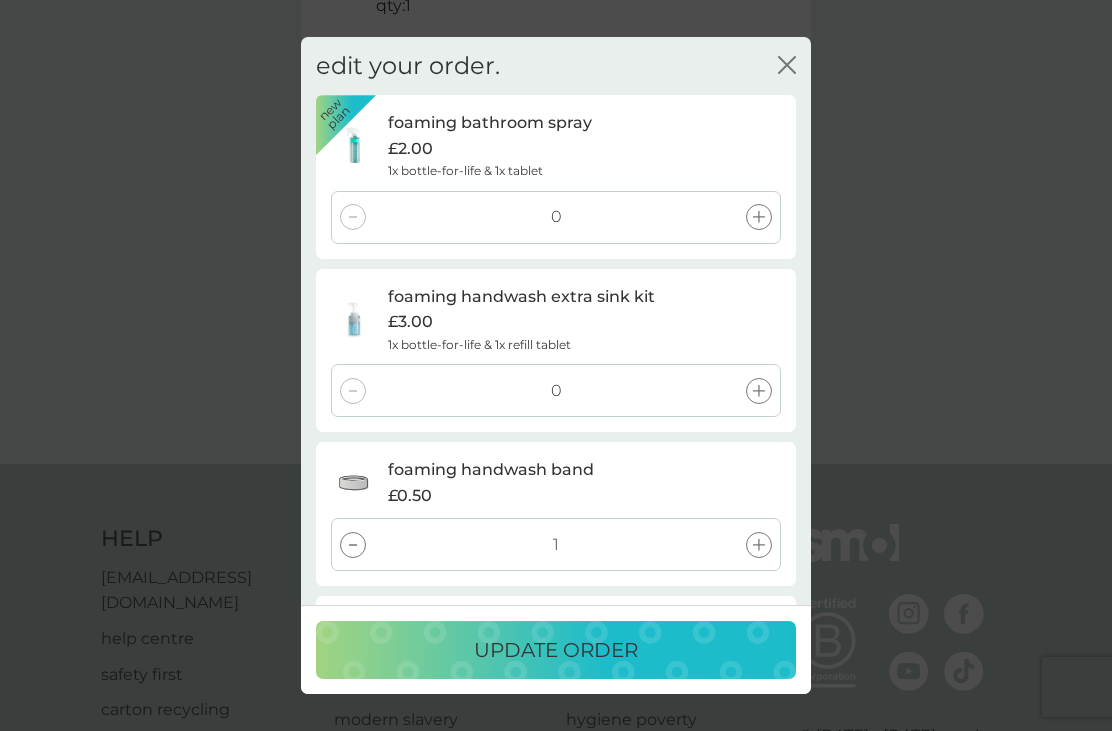 click at bounding box center (353, 545) 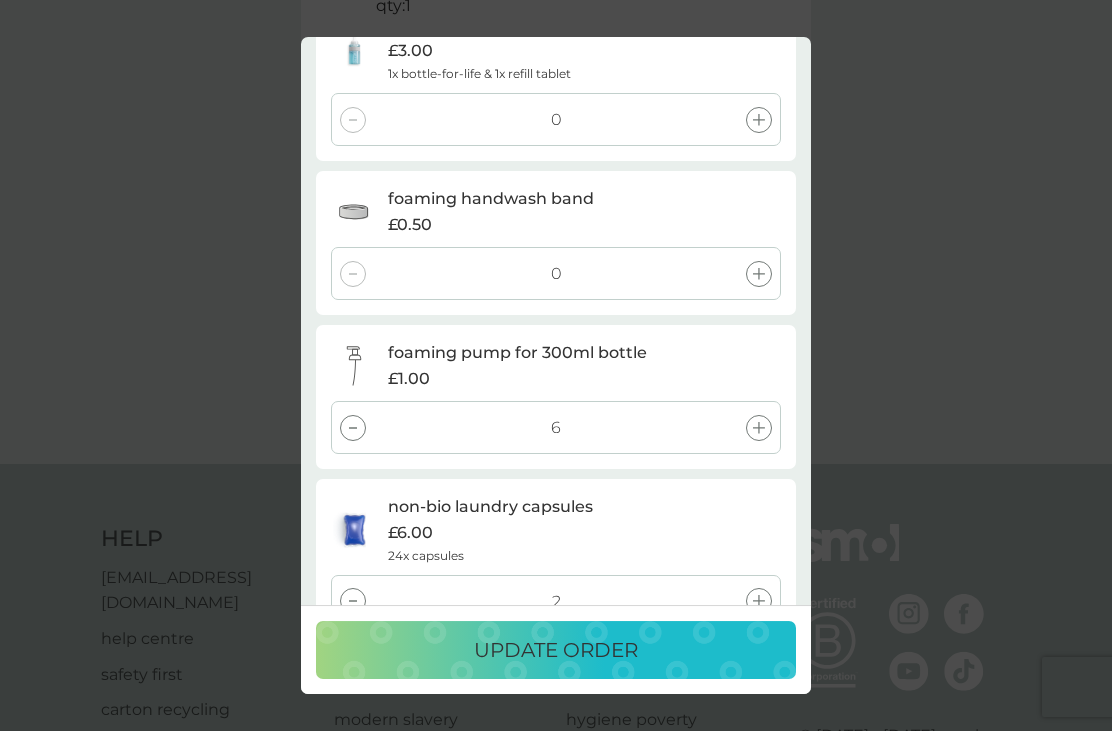 scroll, scrollTop: 274, scrollLeft: 0, axis: vertical 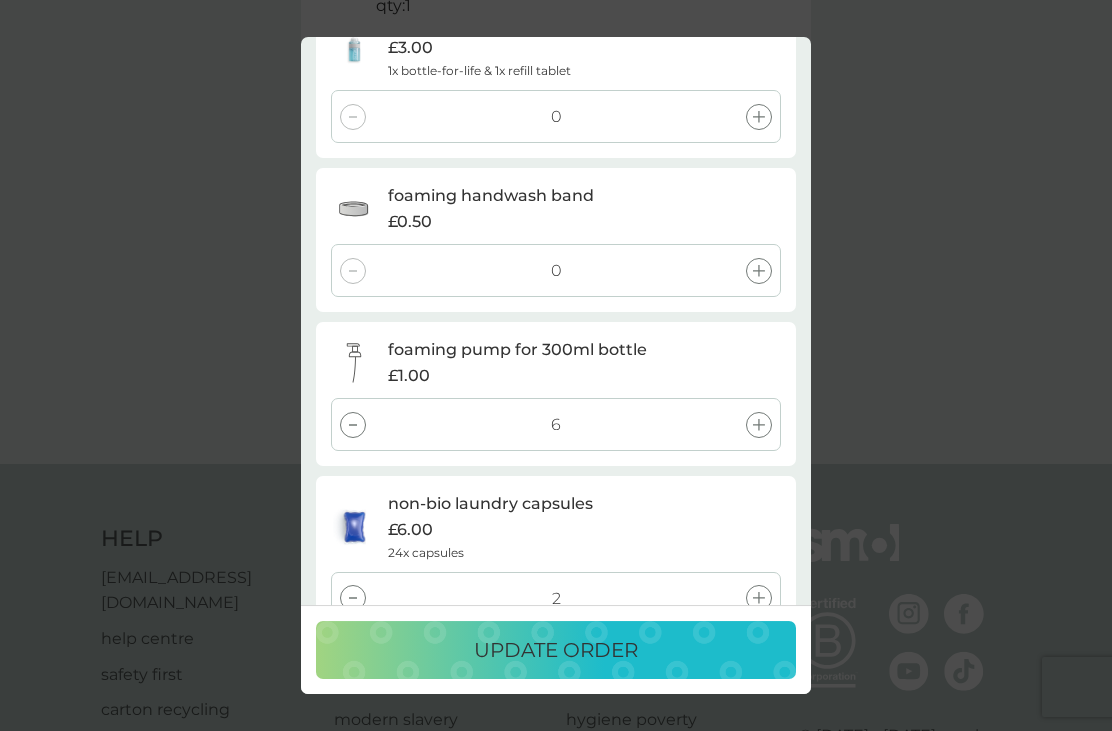 click at bounding box center [353, 425] 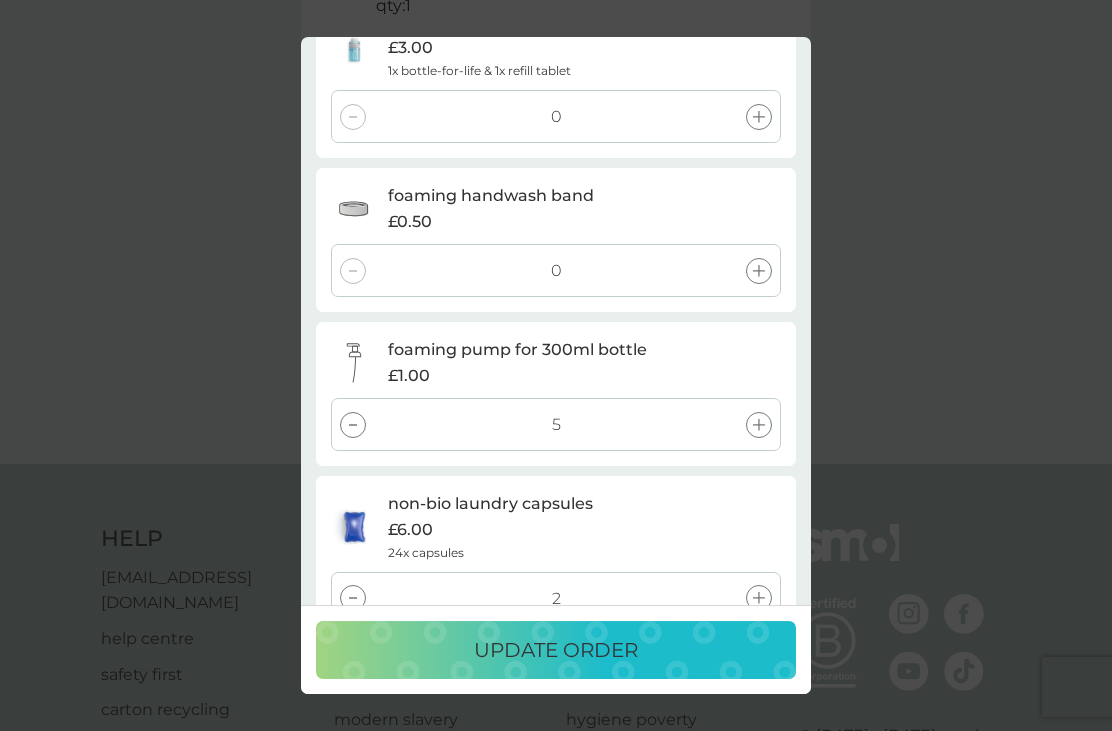click at bounding box center [353, 425] 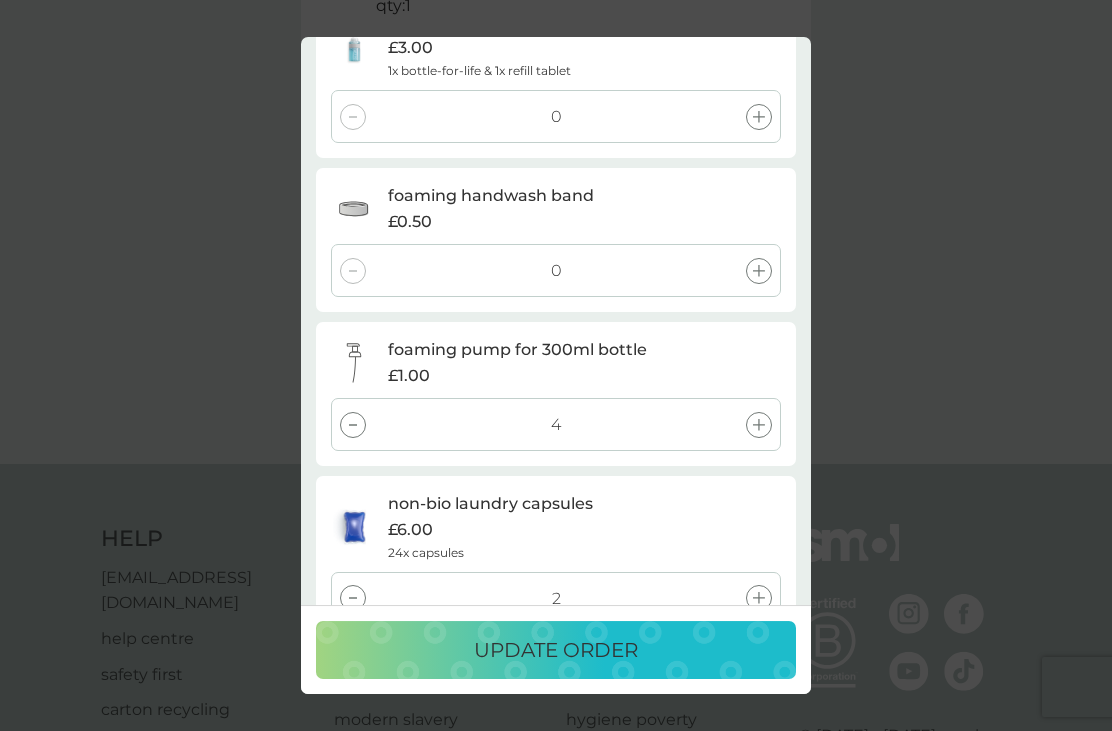 click at bounding box center (353, 425) 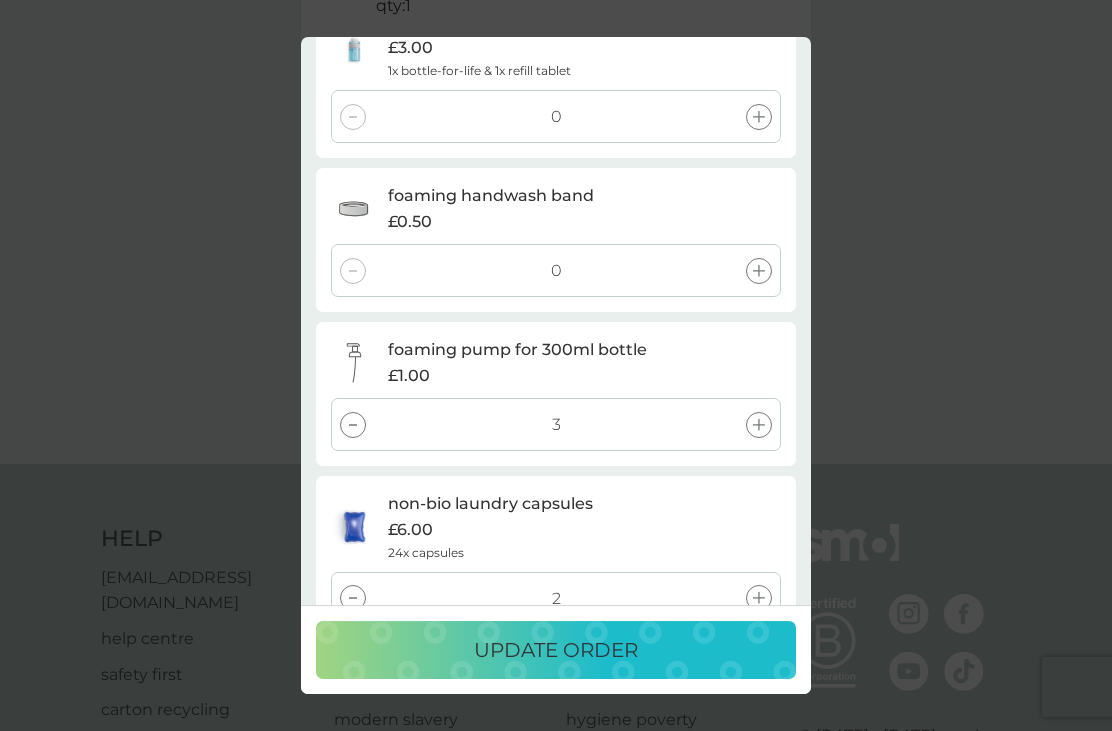 click at bounding box center [353, 425] 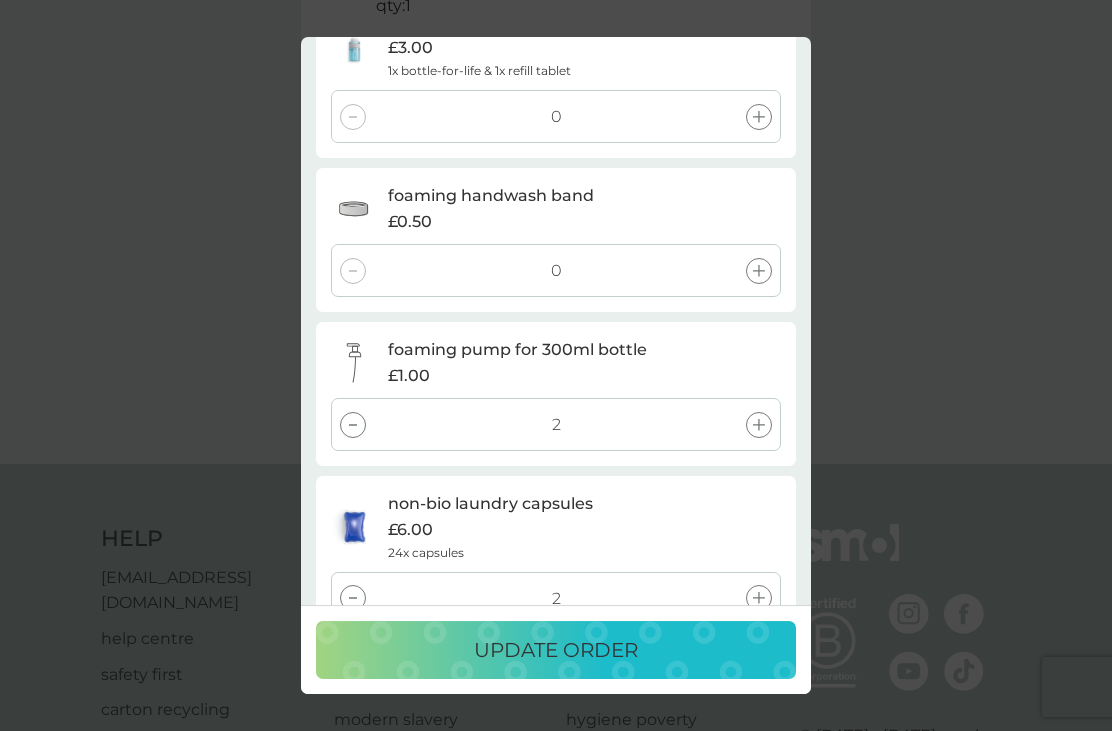 click at bounding box center [353, 425] 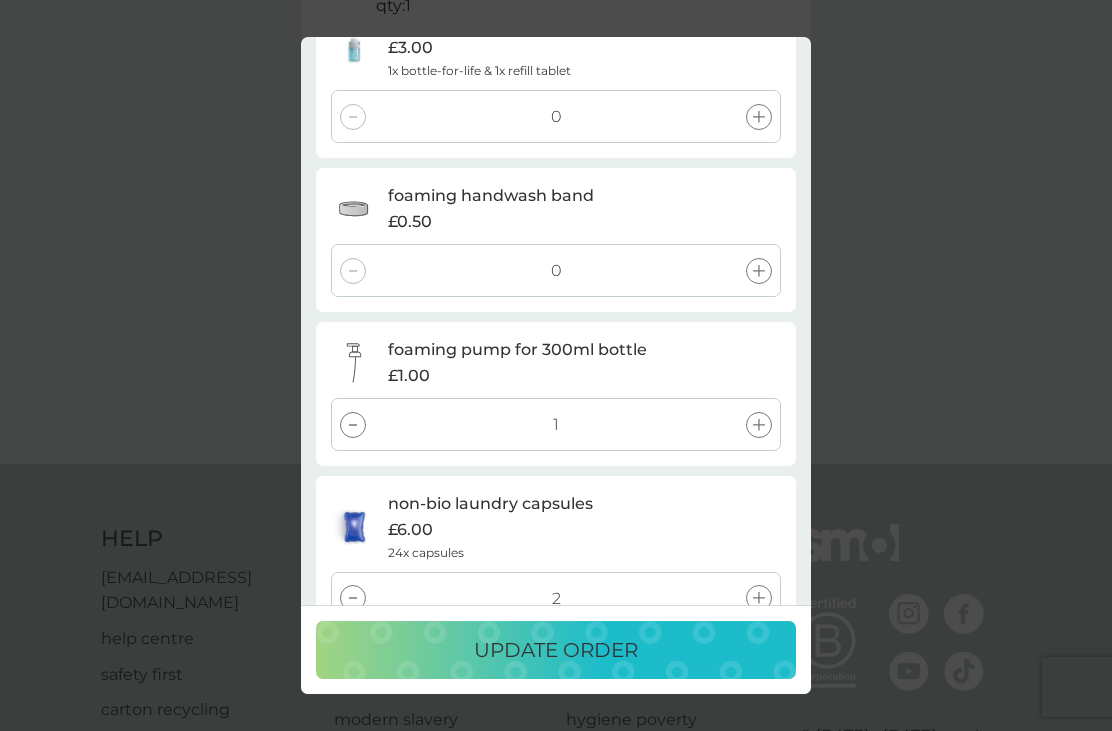 click at bounding box center (353, 425) 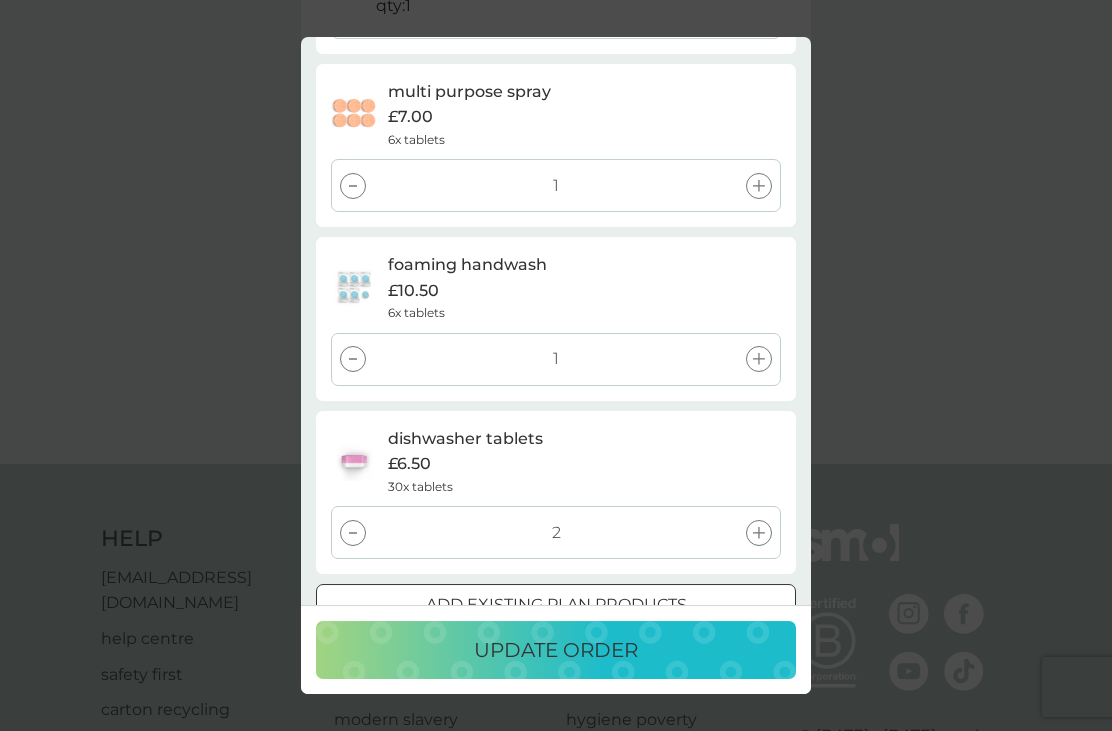 scroll, scrollTop: 859, scrollLeft: 0, axis: vertical 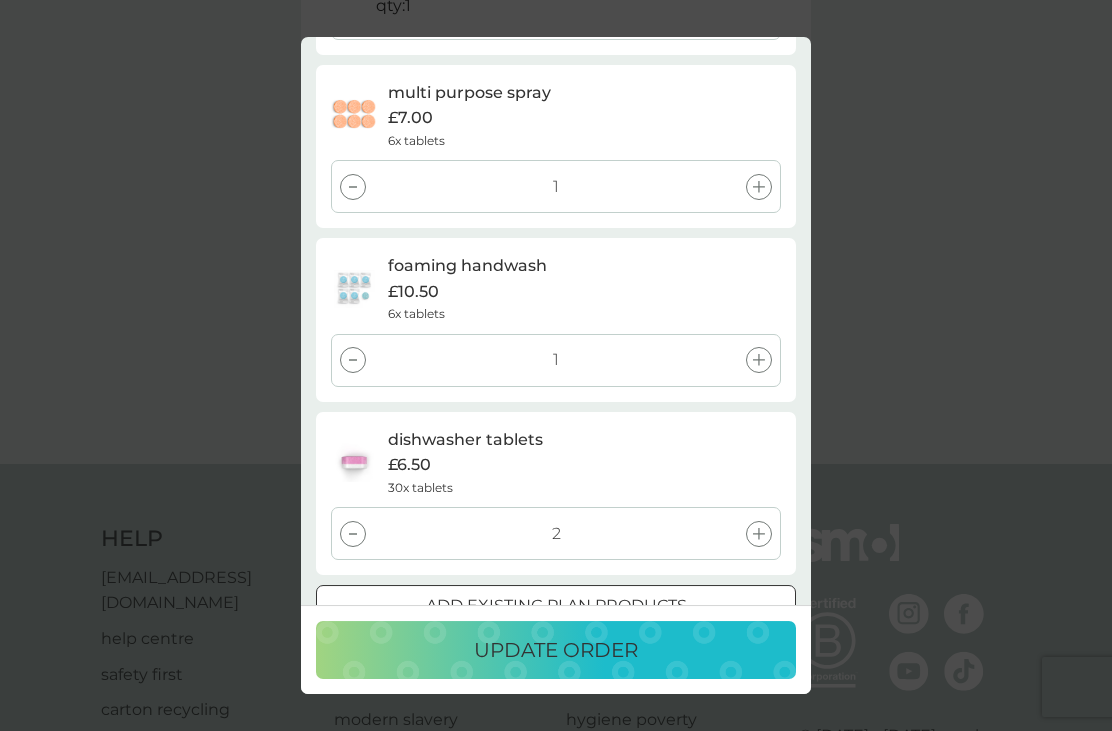 click on "add existing plan products" at bounding box center (556, 606) 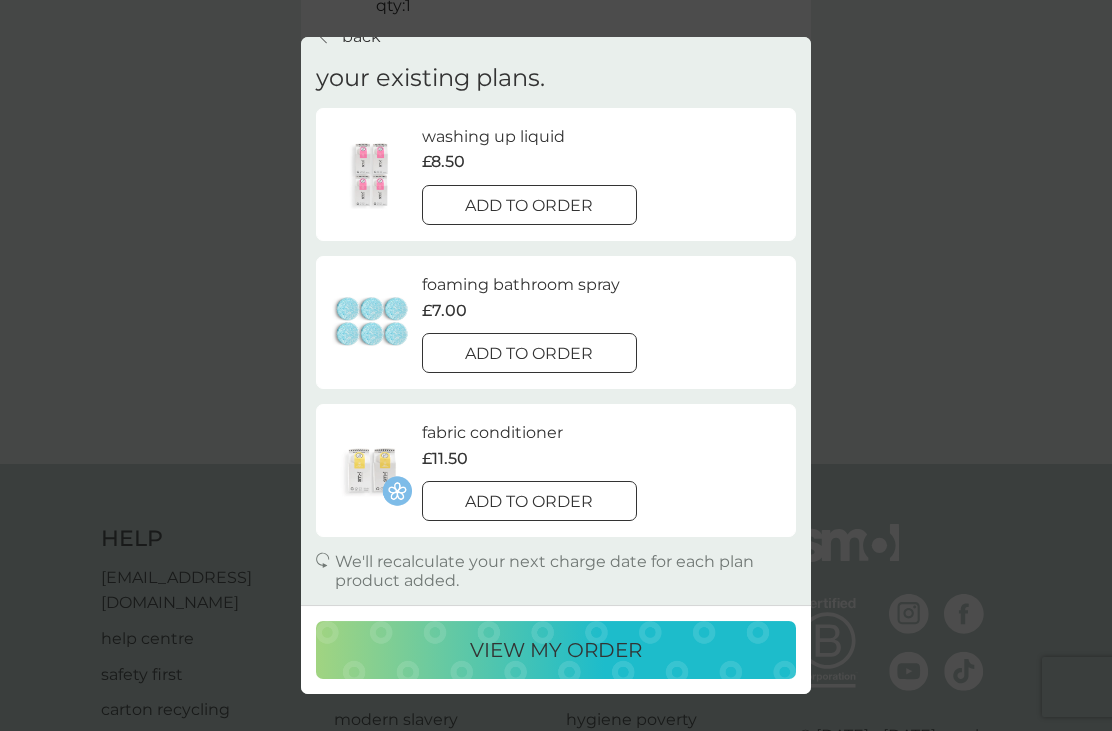 scroll, scrollTop: 0, scrollLeft: 0, axis: both 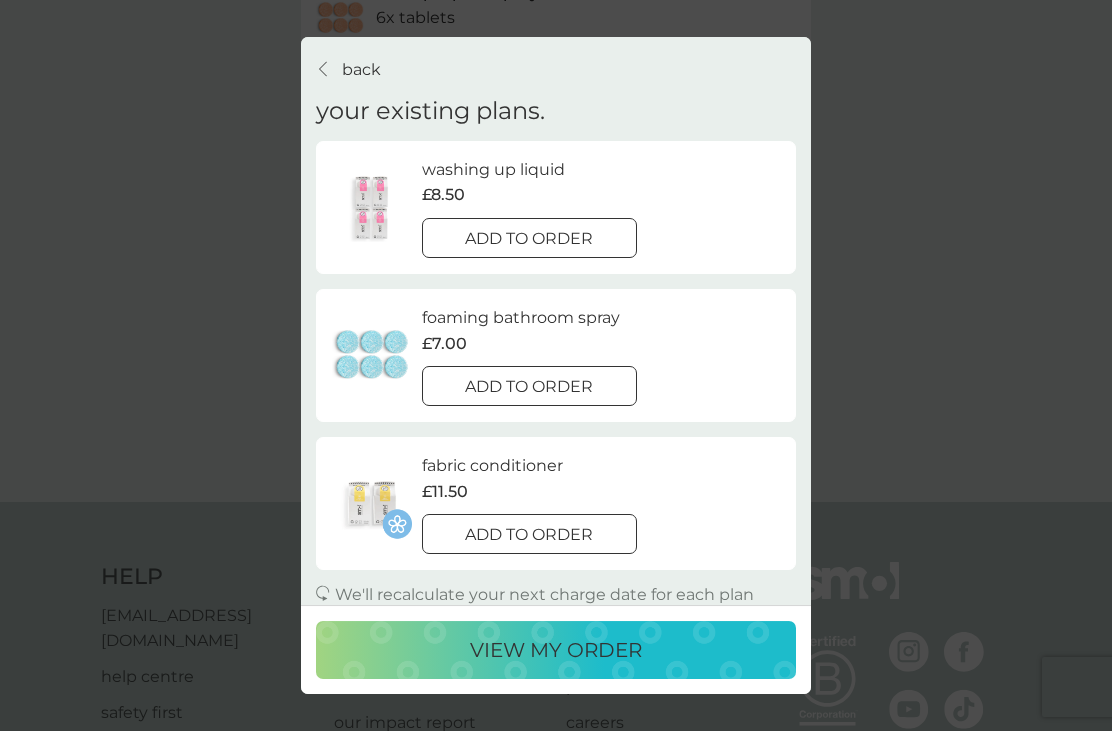 click on "add to order" at bounding box center [529, 239] 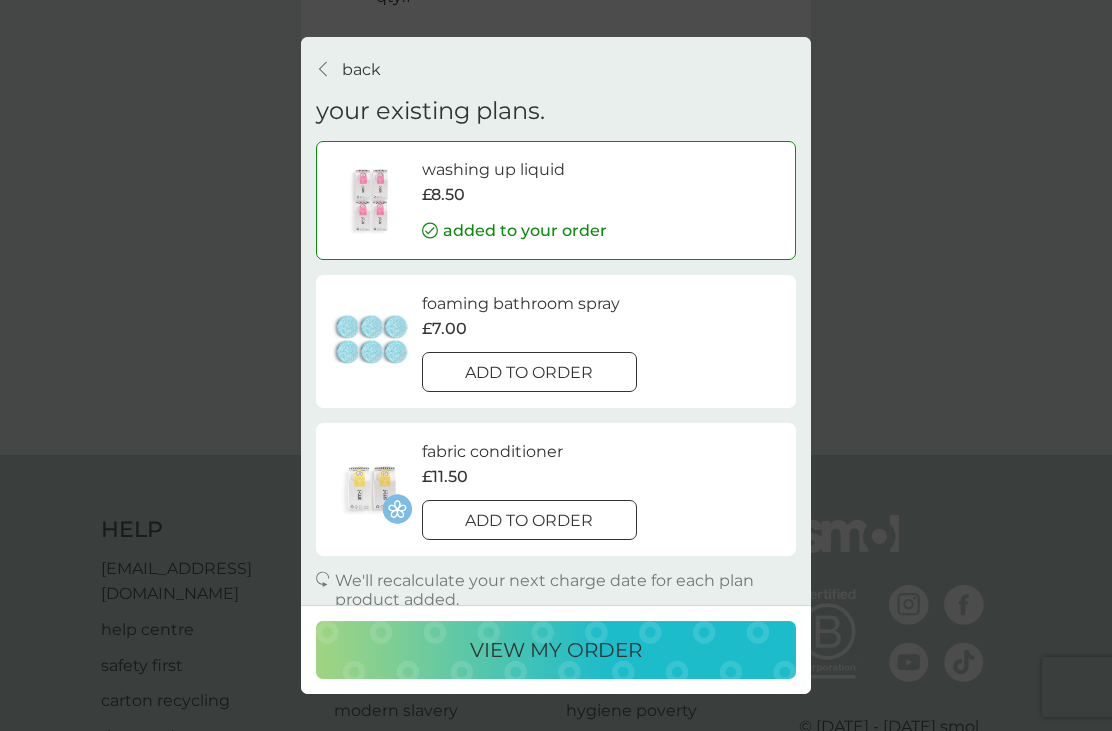 scroll, scrollTop: 1013, scrollLeft: 0, axis: vertical 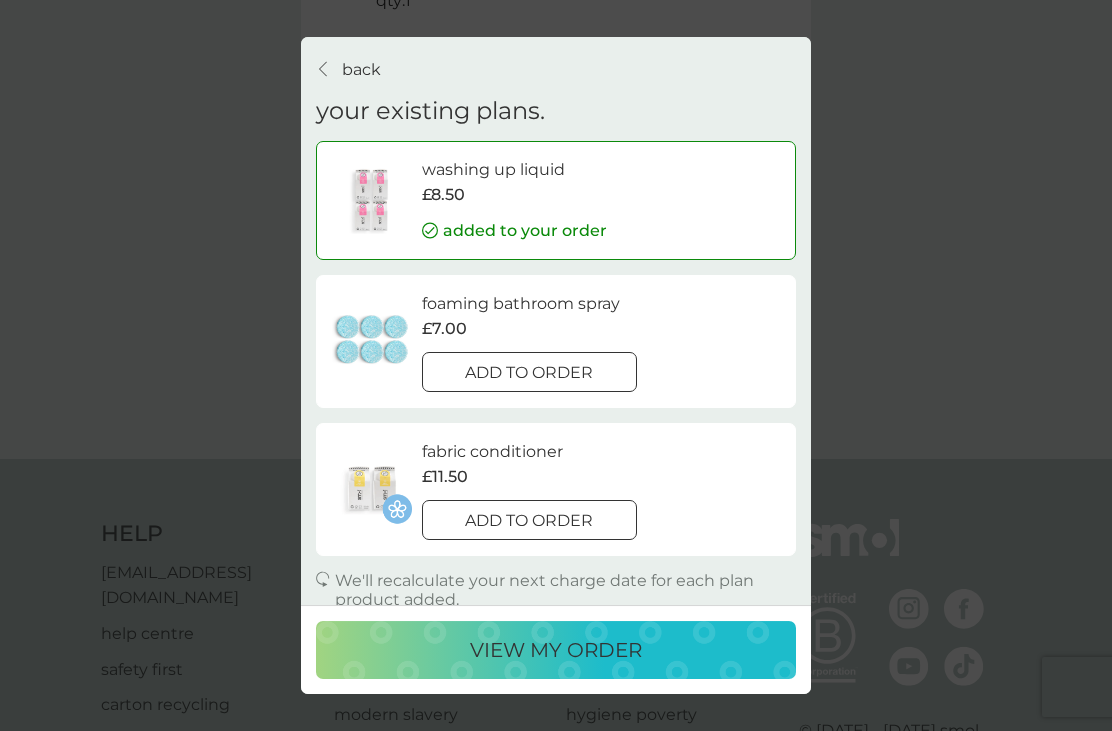 click on "add to order" at bounding box center (529, 521) 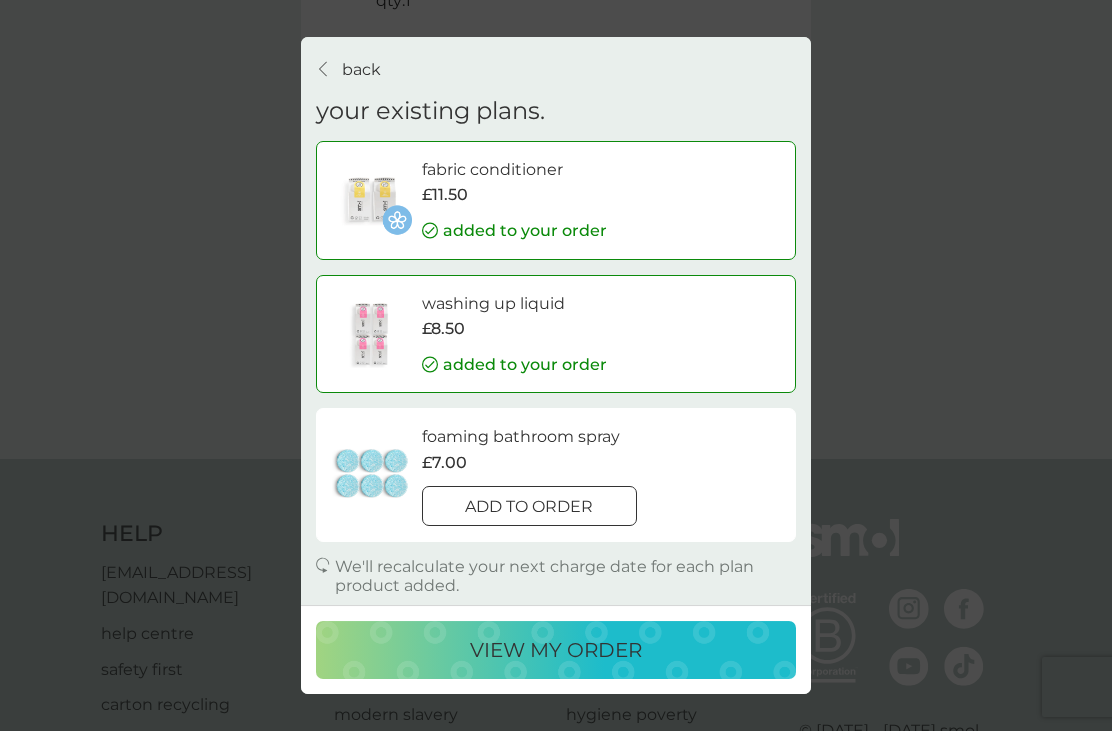 click on "view my order" at bounding box center [556, 650] 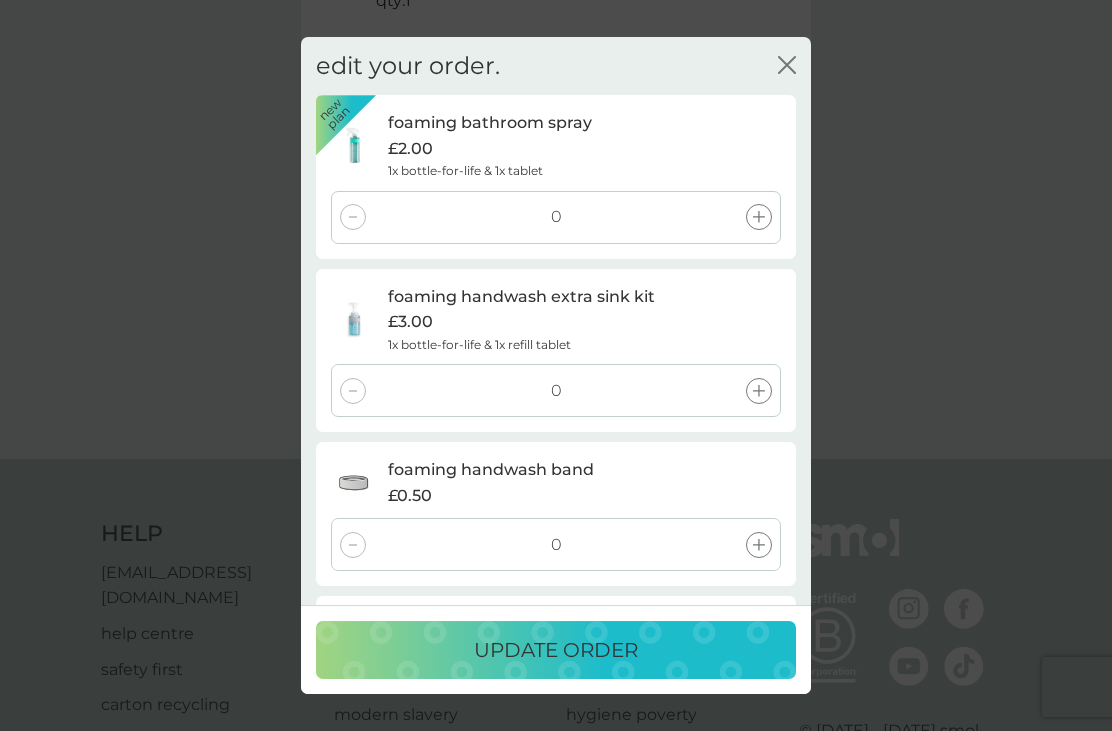 click on "update order" at bounding box center [556, 650] 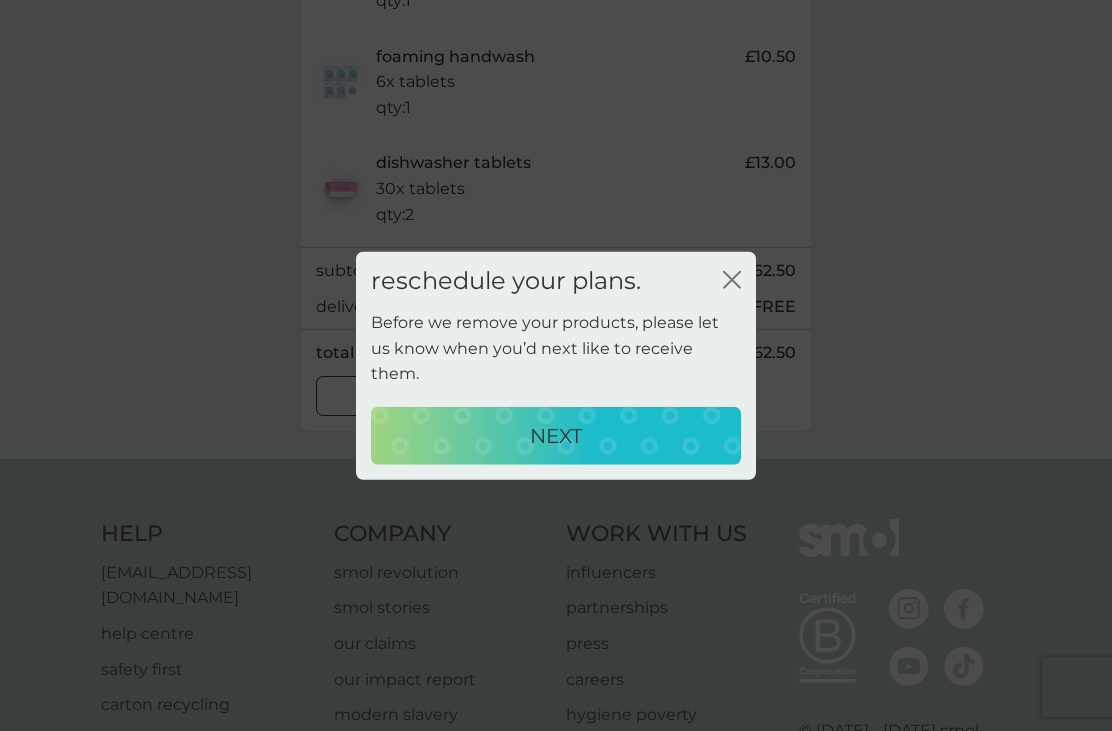 click on "NEXT" at bounding box center [556, 436] 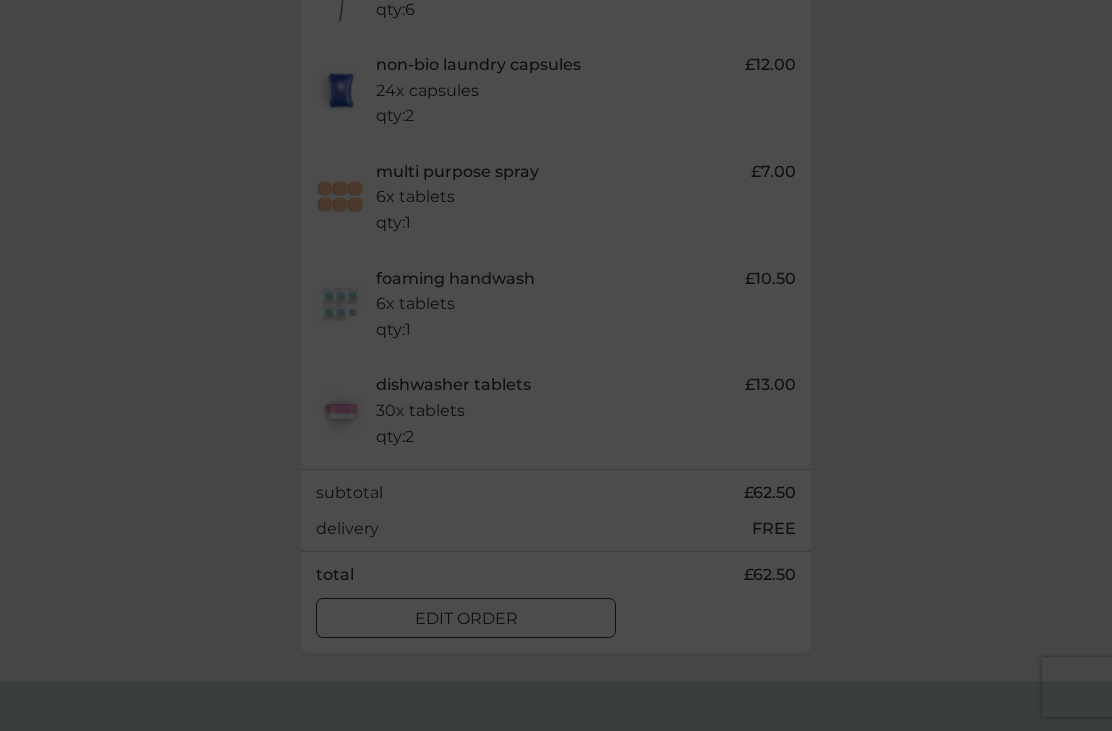 scroll, scrollTop: 790, scrollLeft: 0, axis: vertical 